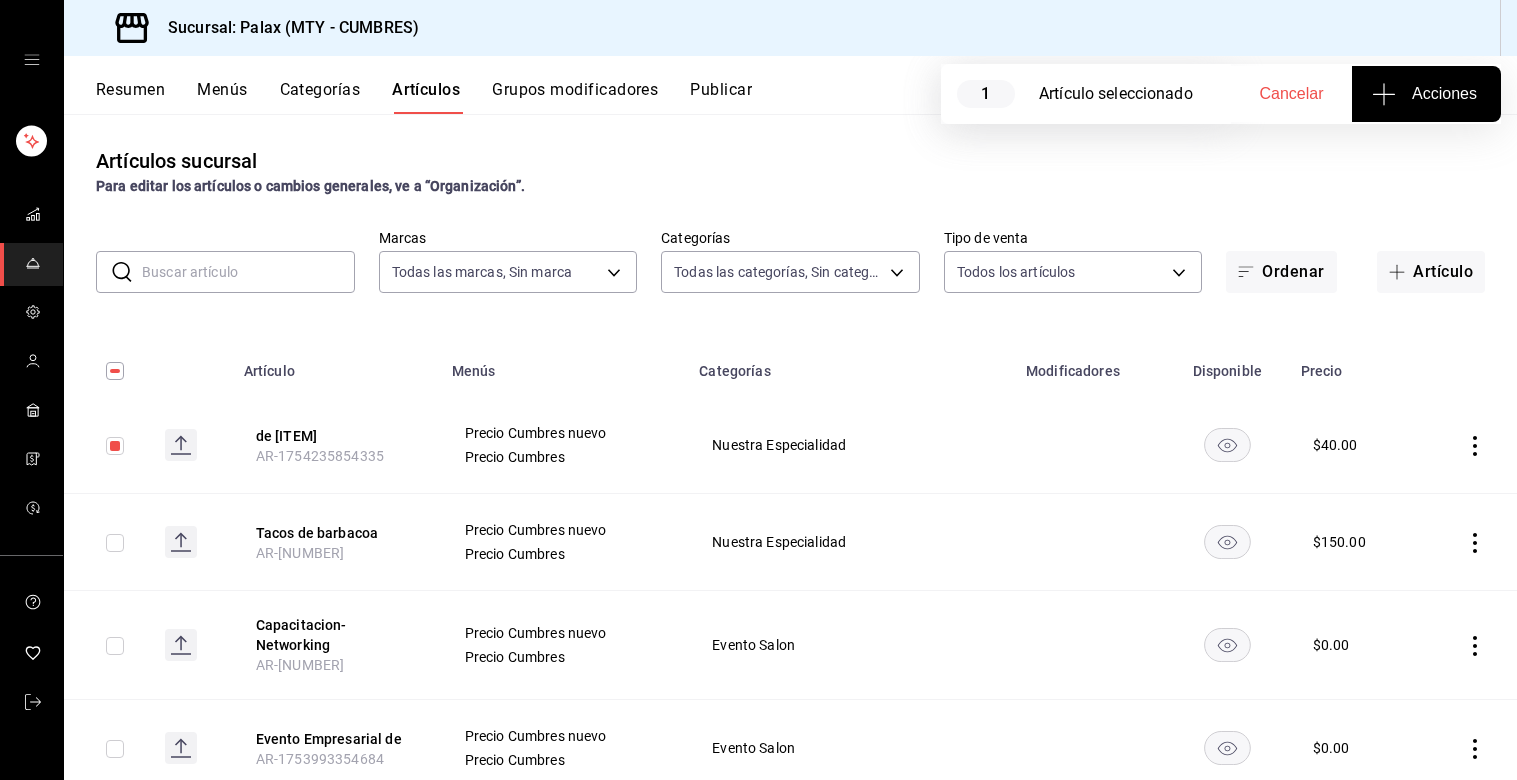 scroll, scrollTop: 0, scrollLeft: 0, axis: both 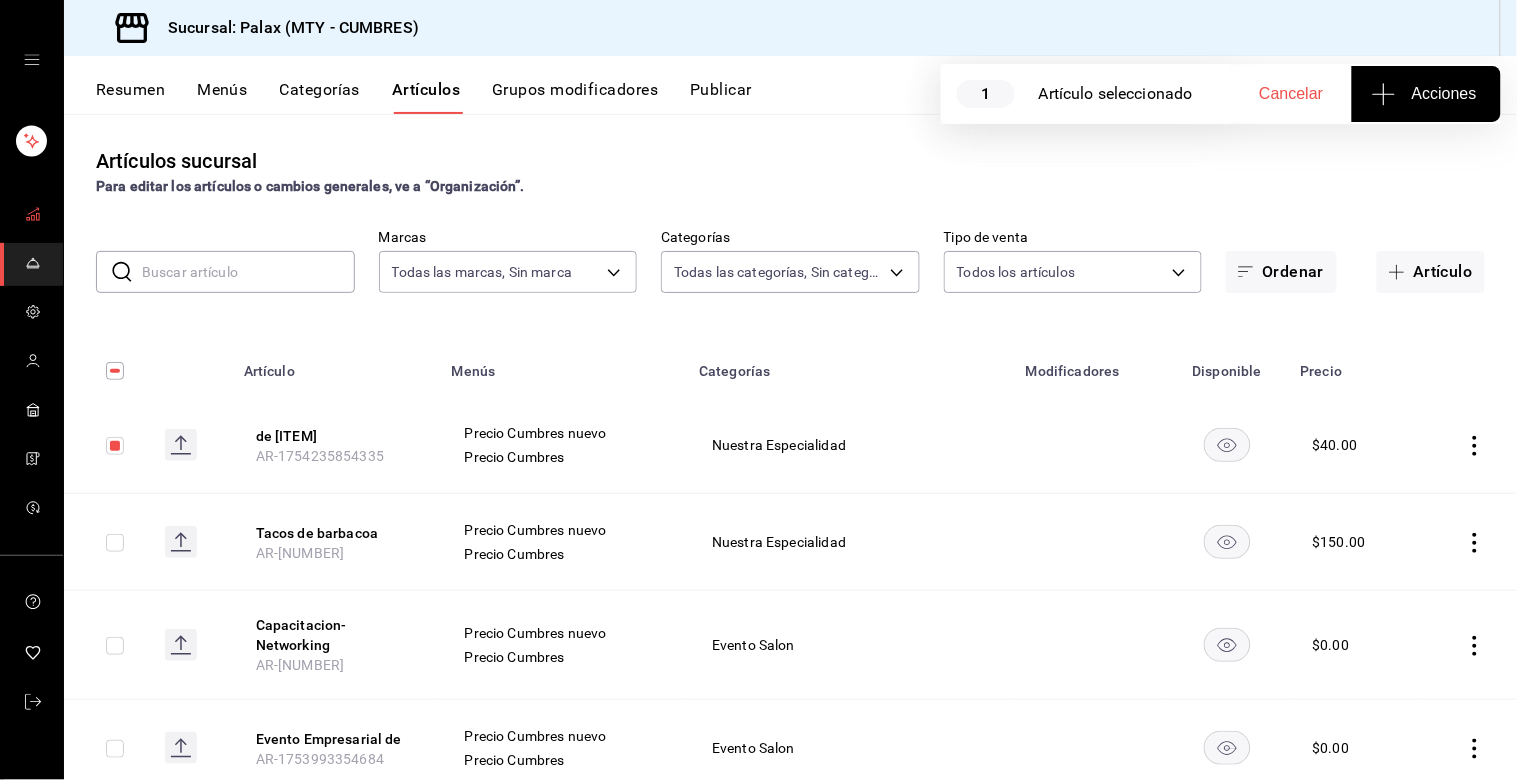 click 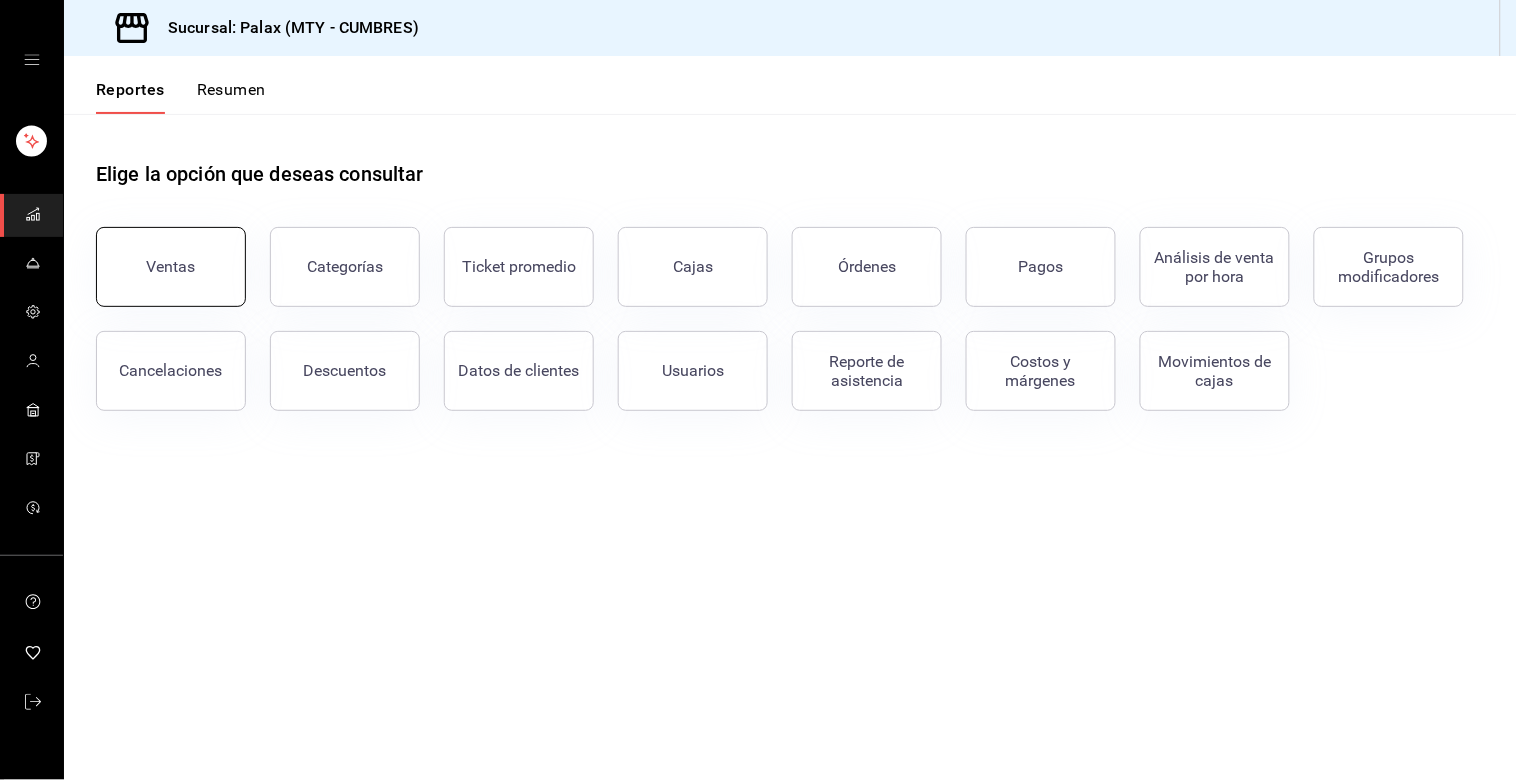 click on "Ventas" at bounding box center (171, 267) 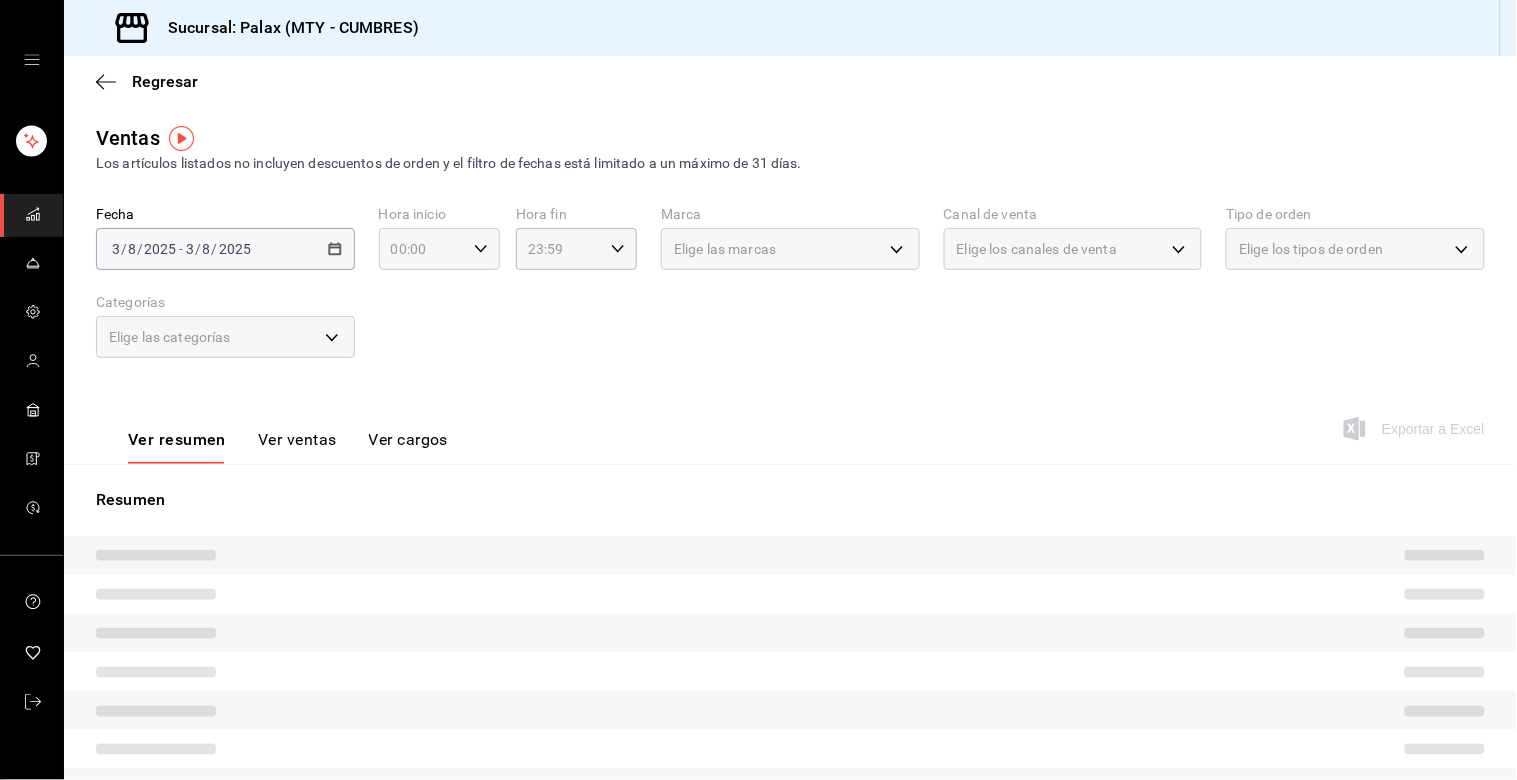 click 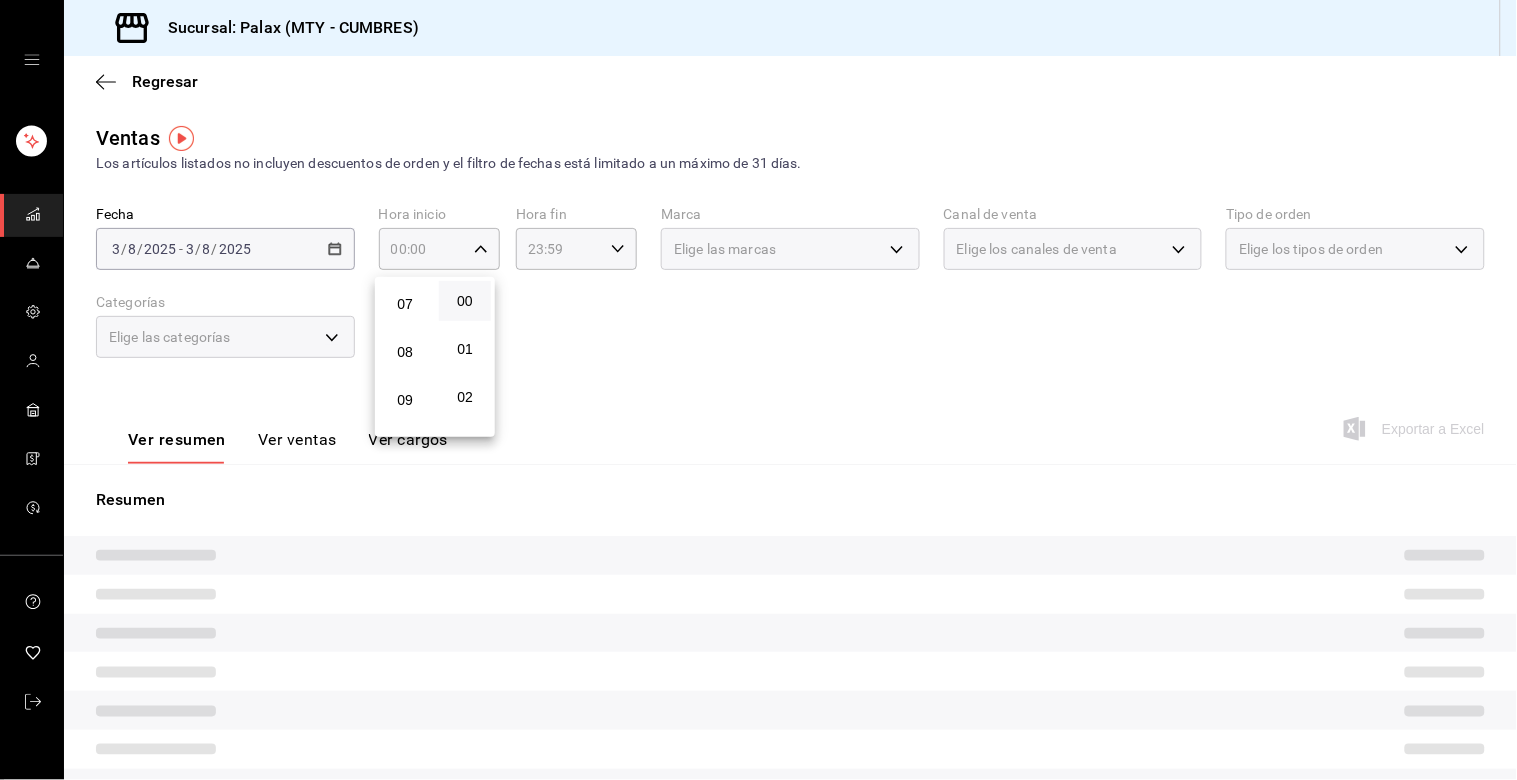 scroll, scrollTop: 222, scrollLeft: 0, axis: vertical 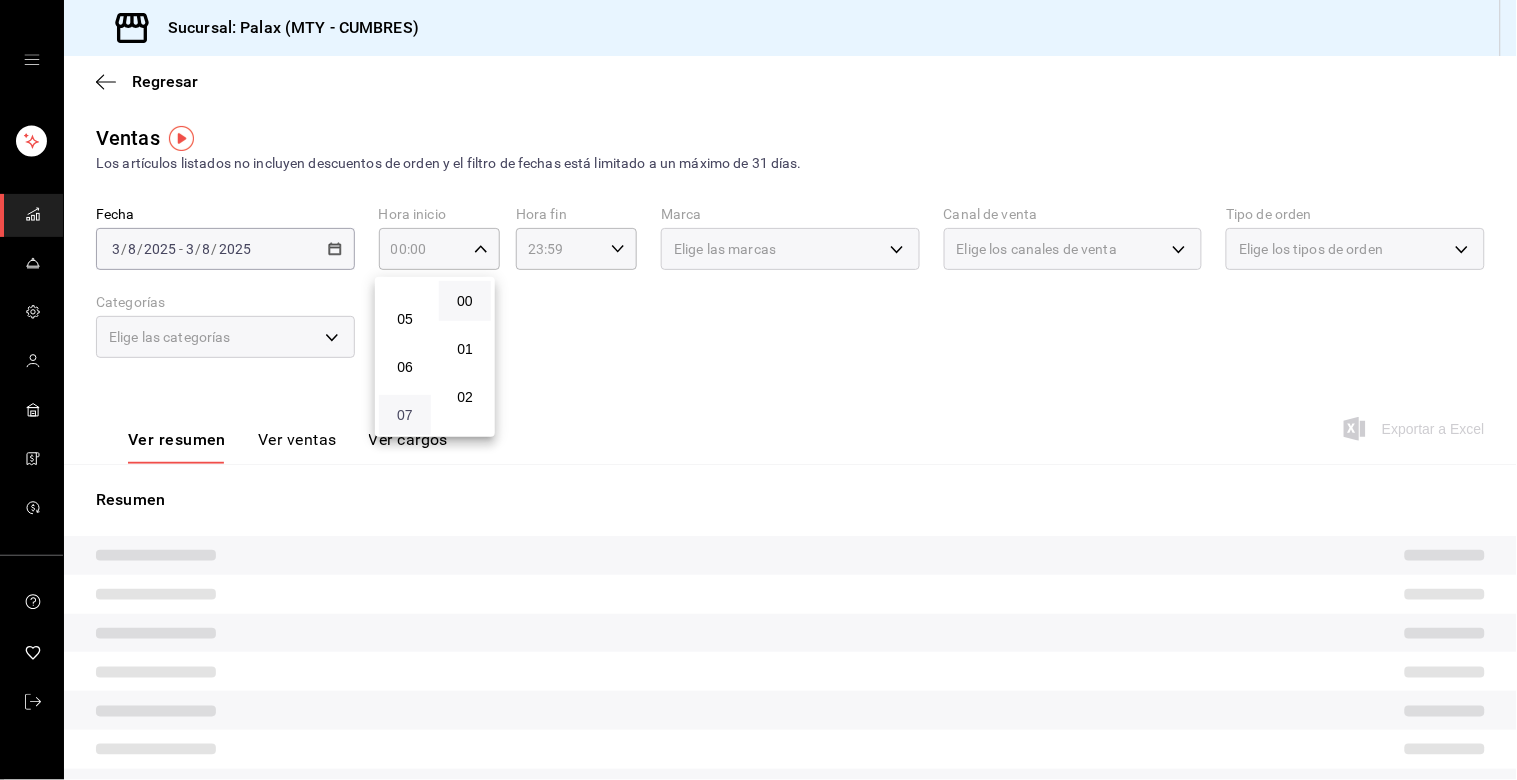 click on "07" at bounding box center (405, 415) 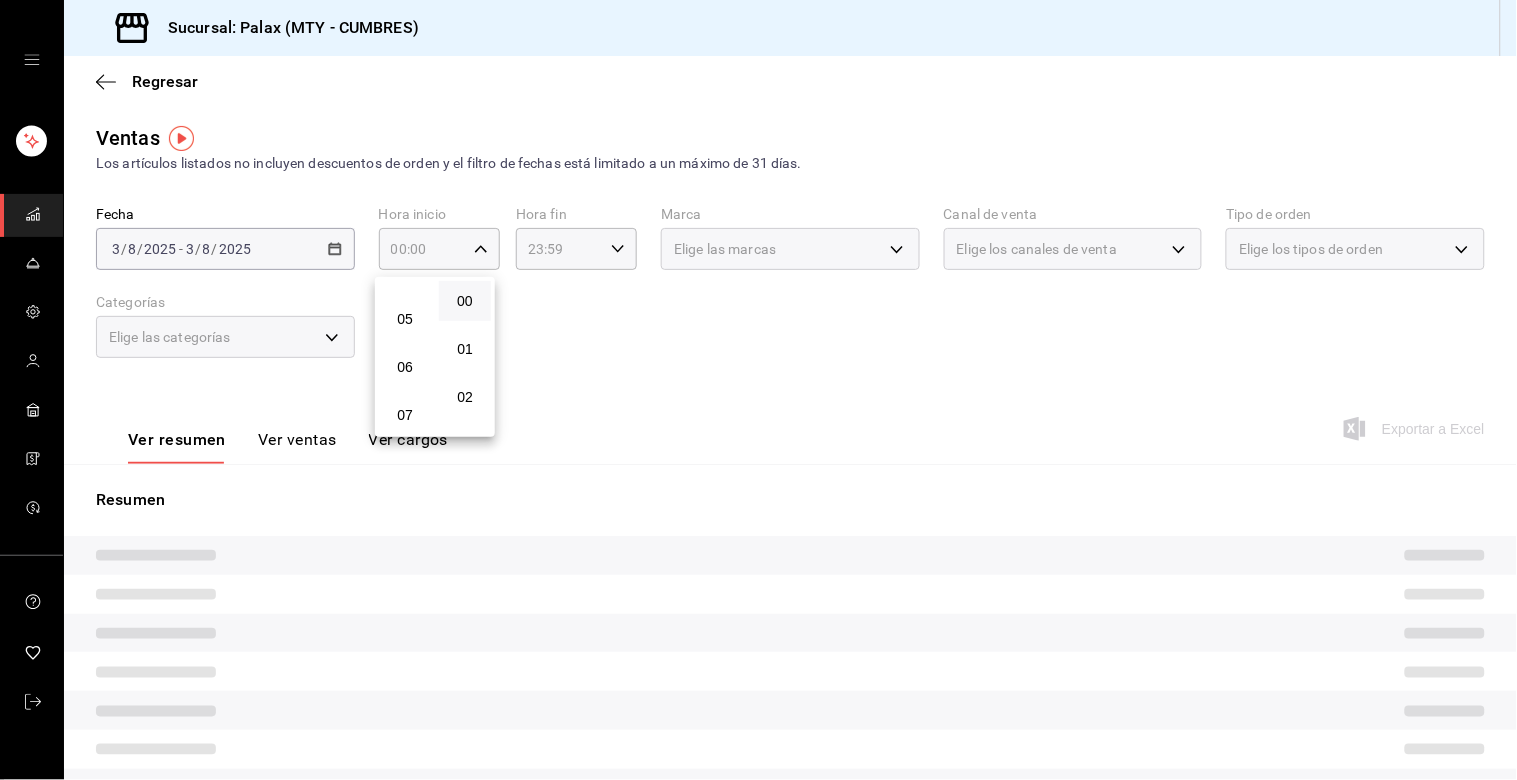 type on "07:00" 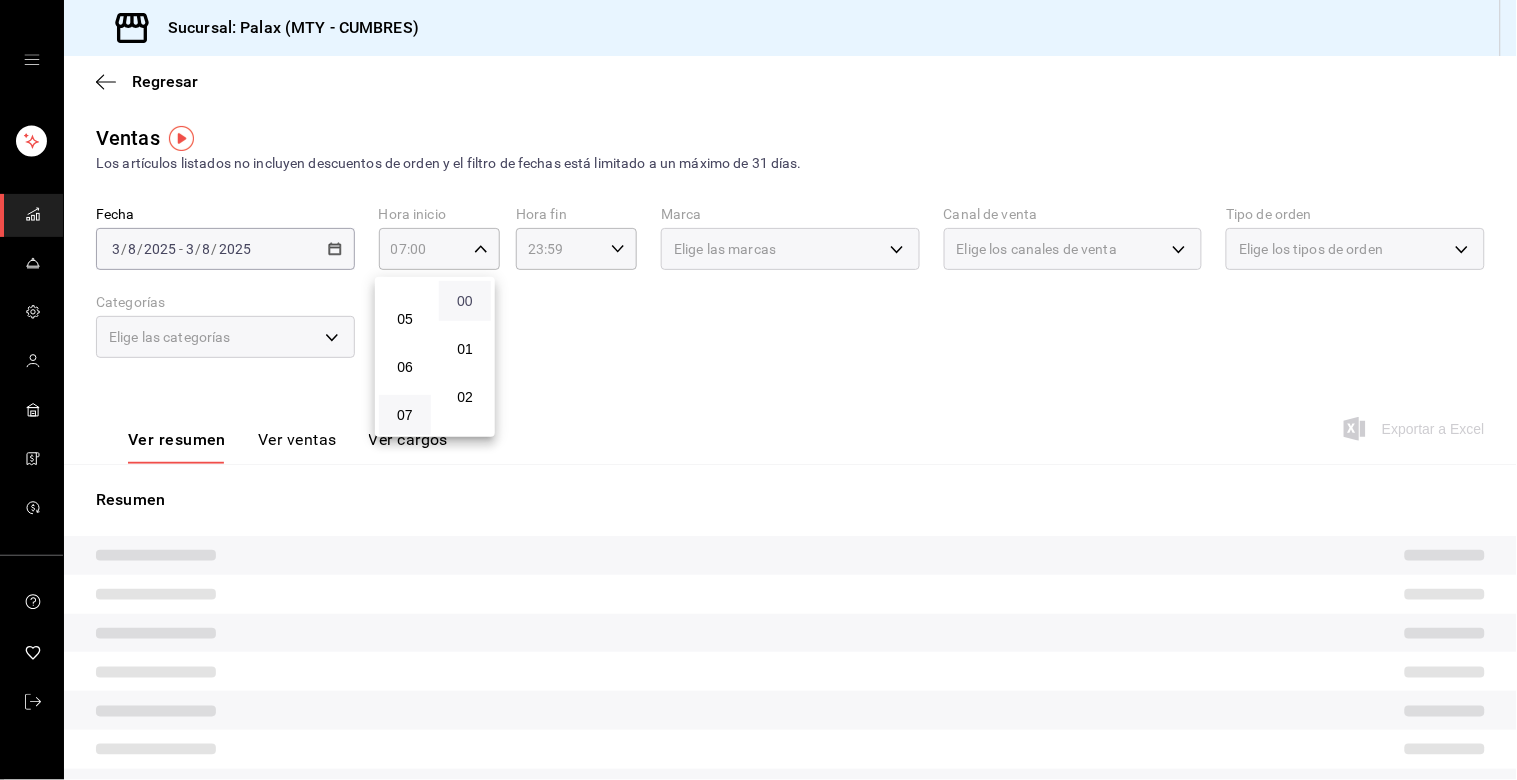 click on "00" at bounding box center (465, 301) 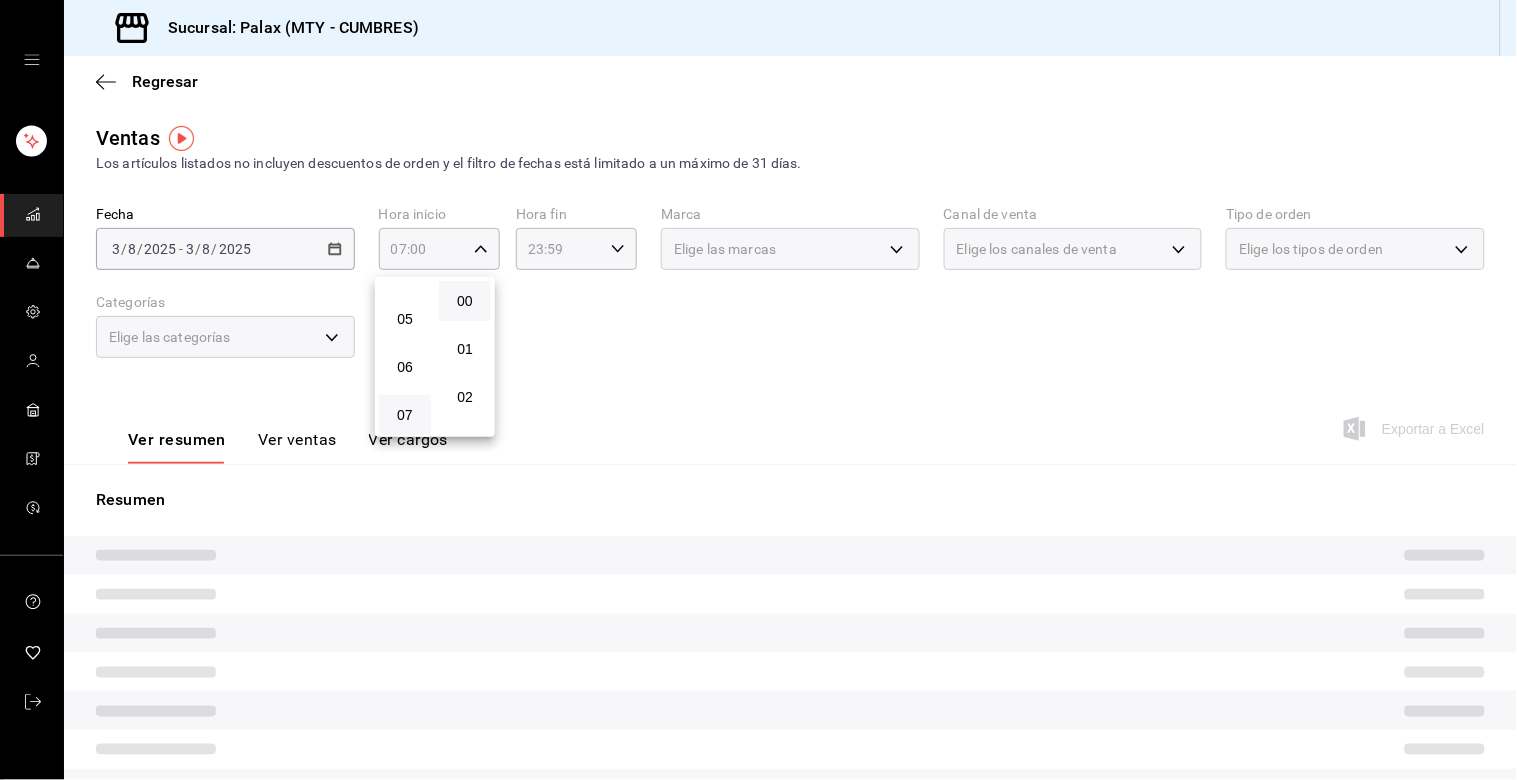 click at bounding box center [758, 390] 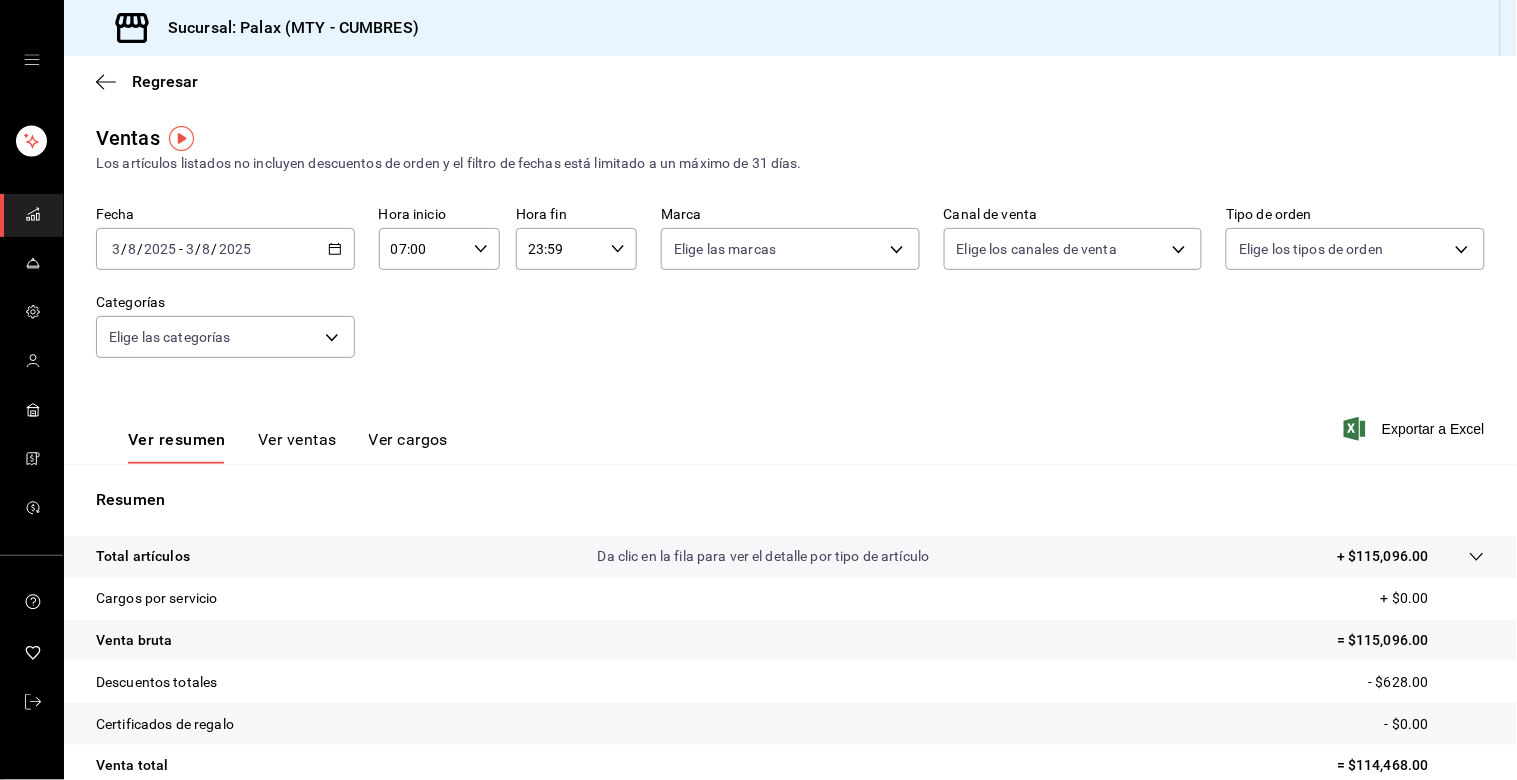click 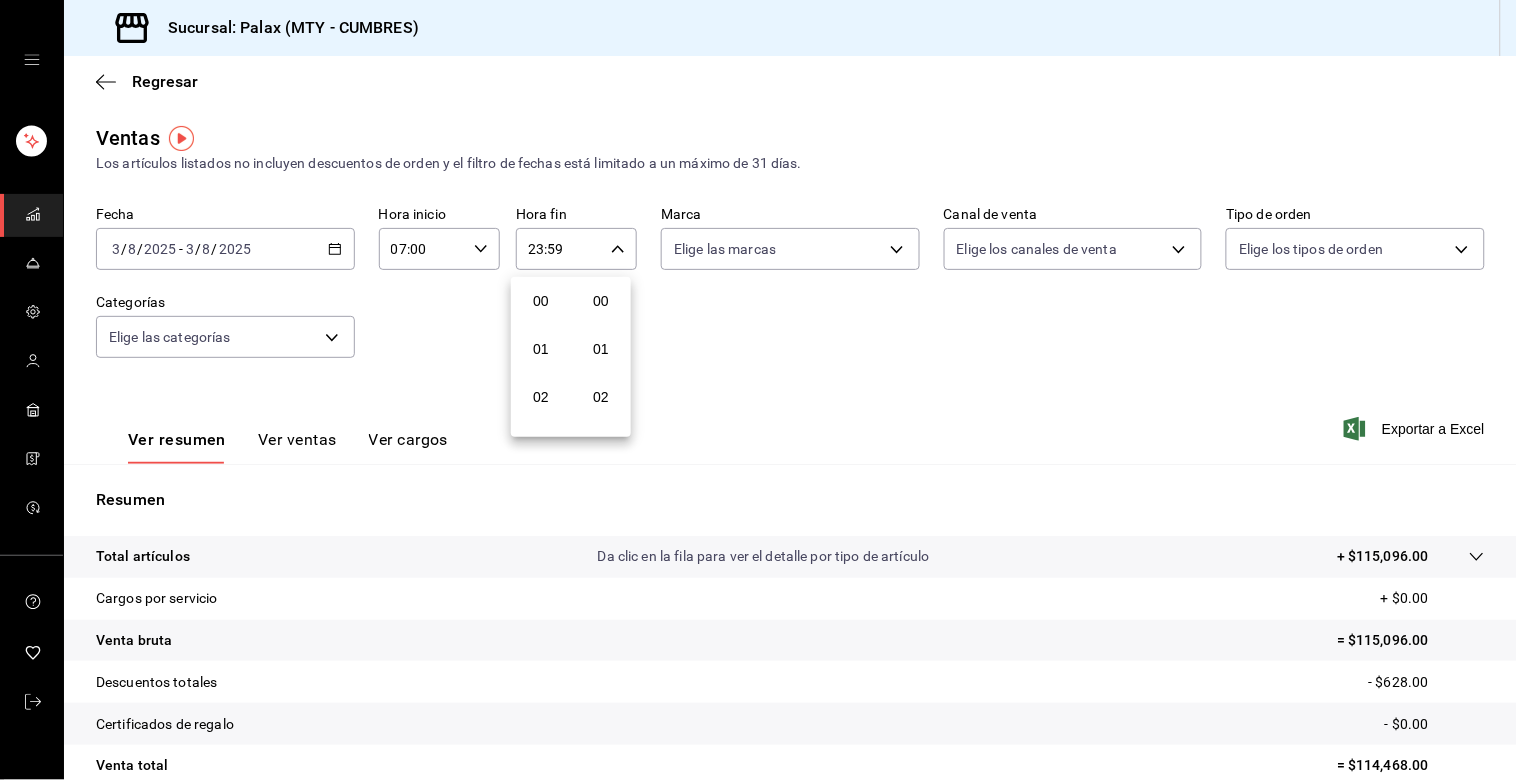 scroll, scrollTop: 981, scrollLeft: 0, axis: vertical 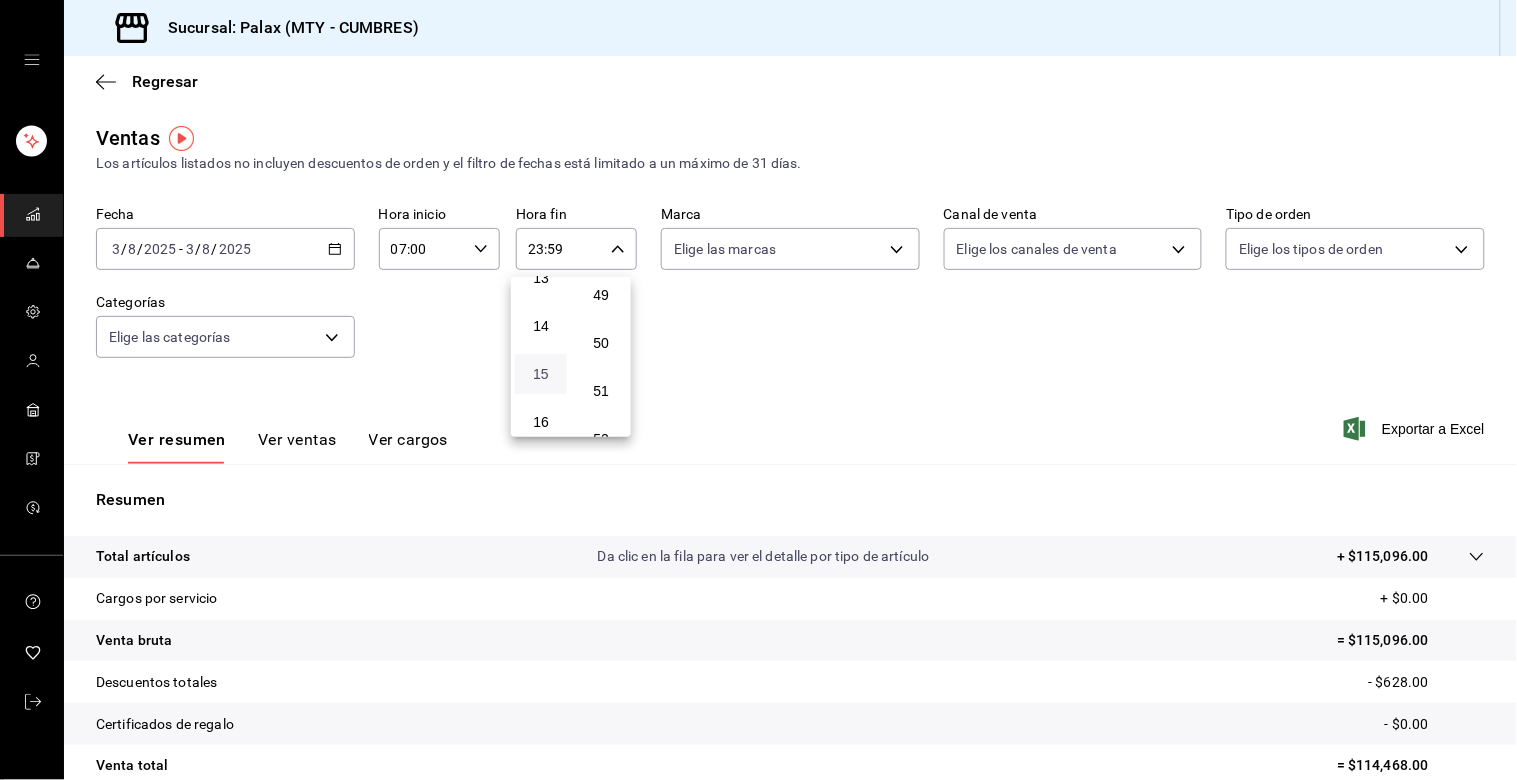 click on "15" at bounding box center (541, 374) 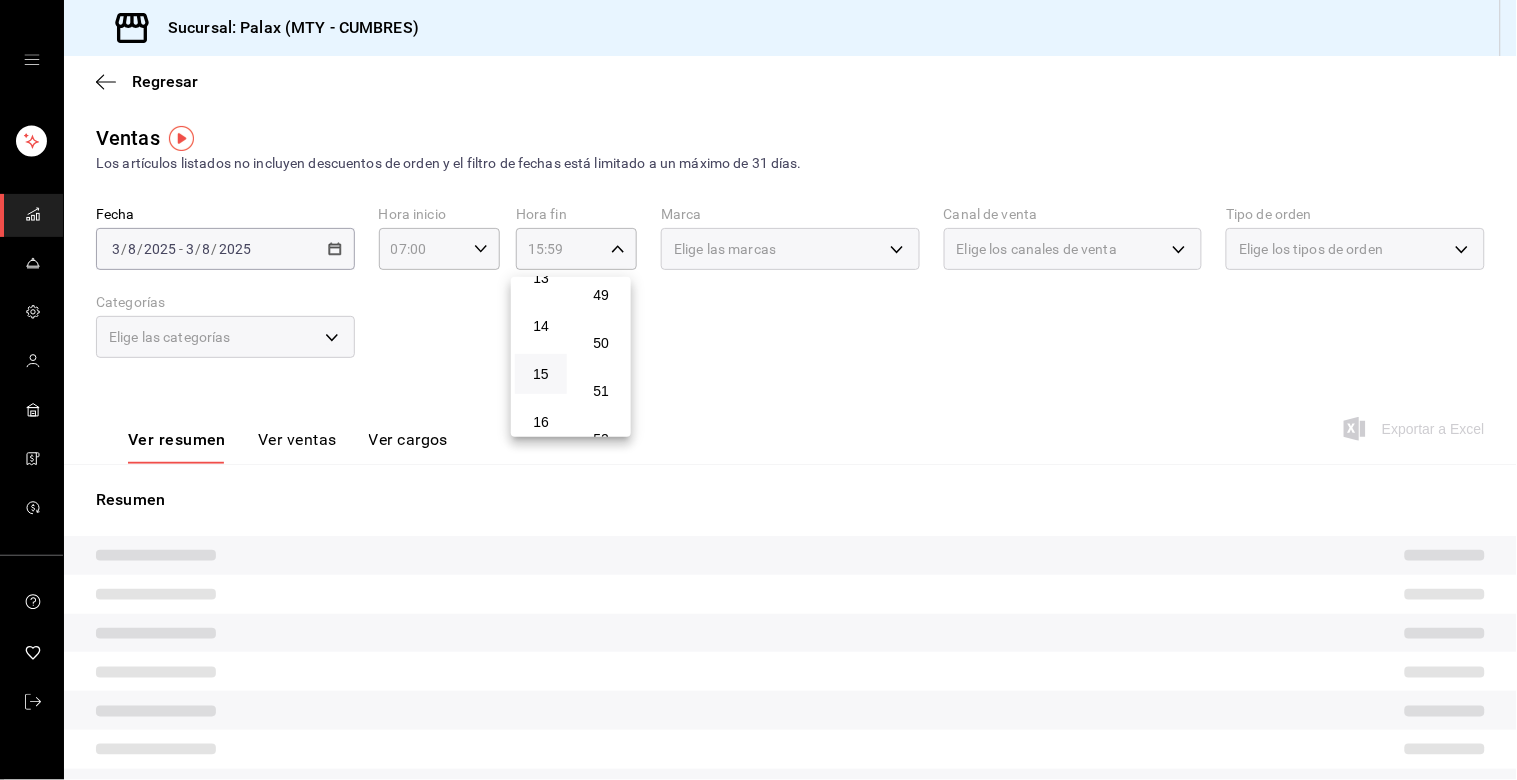 click at bounding box center [758, 390] 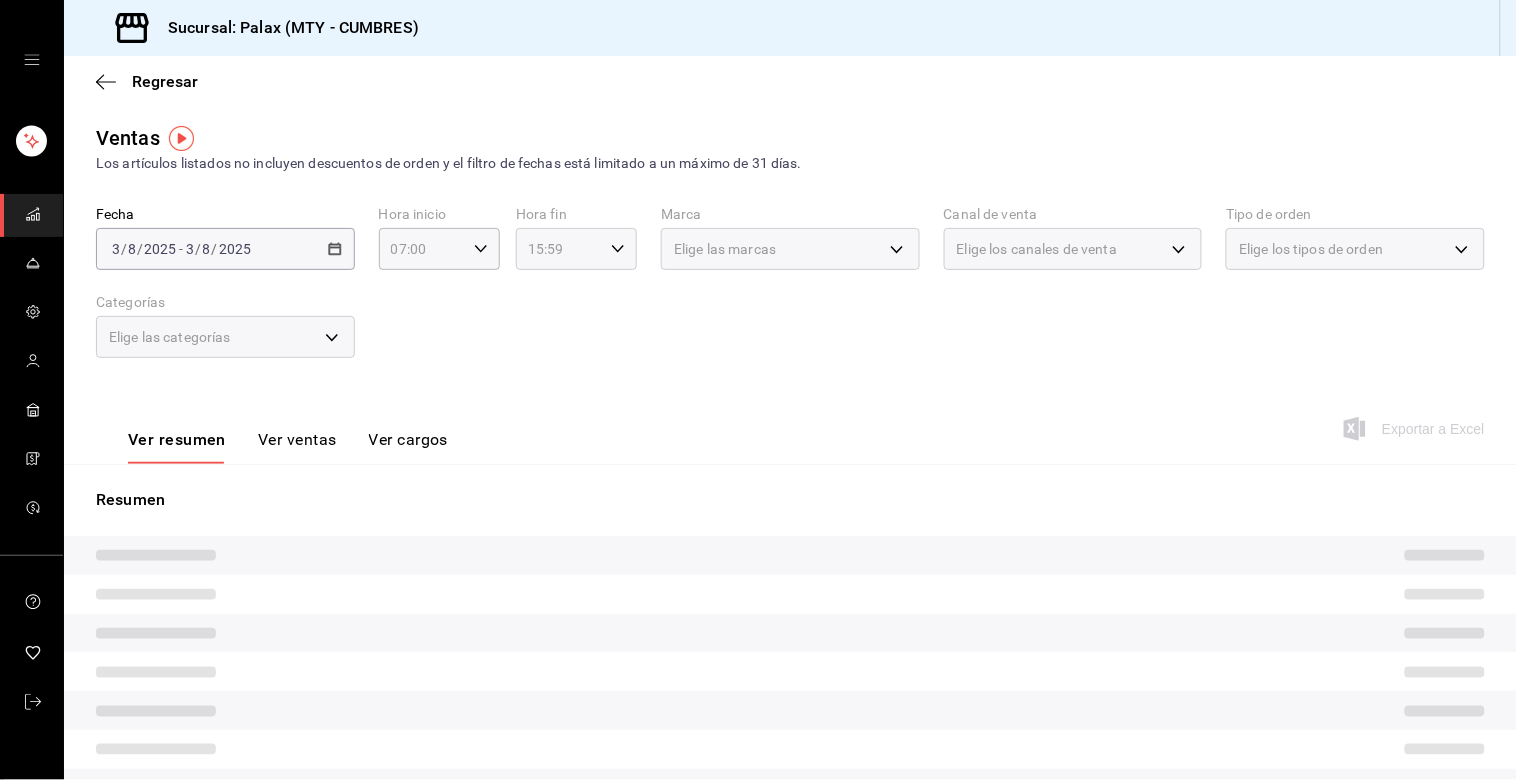 click 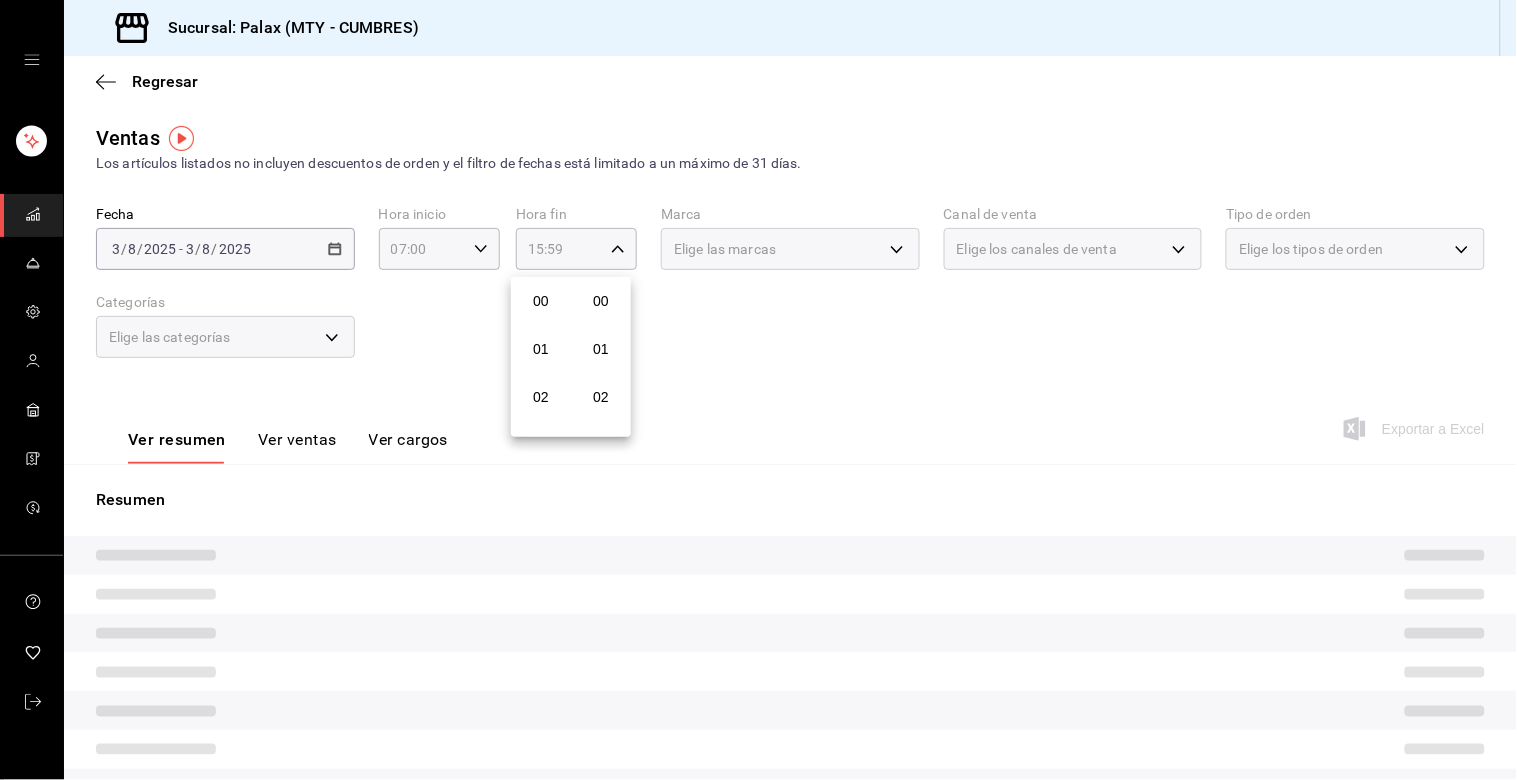 scroll, scrollTop: 713, scrollLeft: 0, axis: vertical 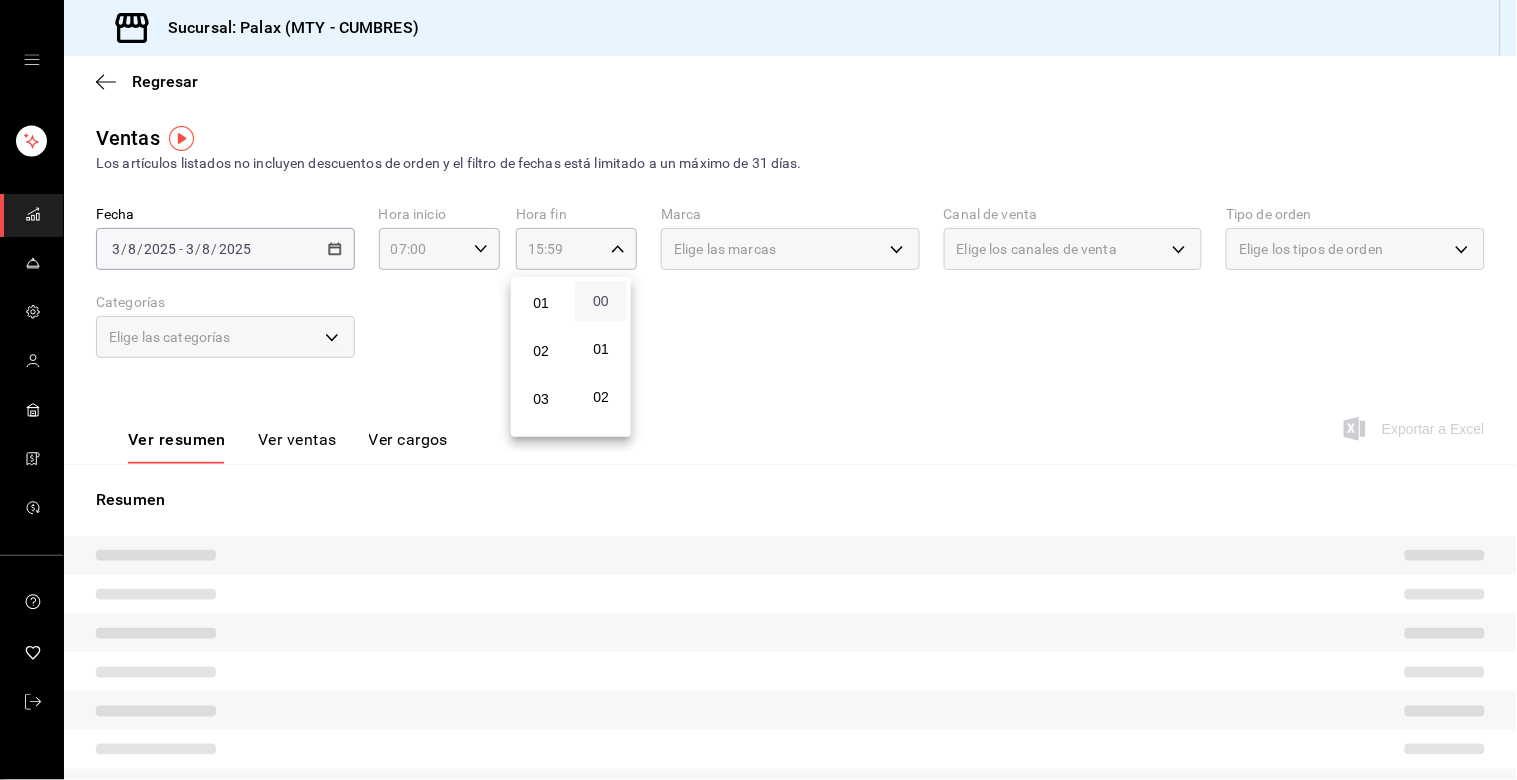 click on "00" at bounding box center [601, 301] 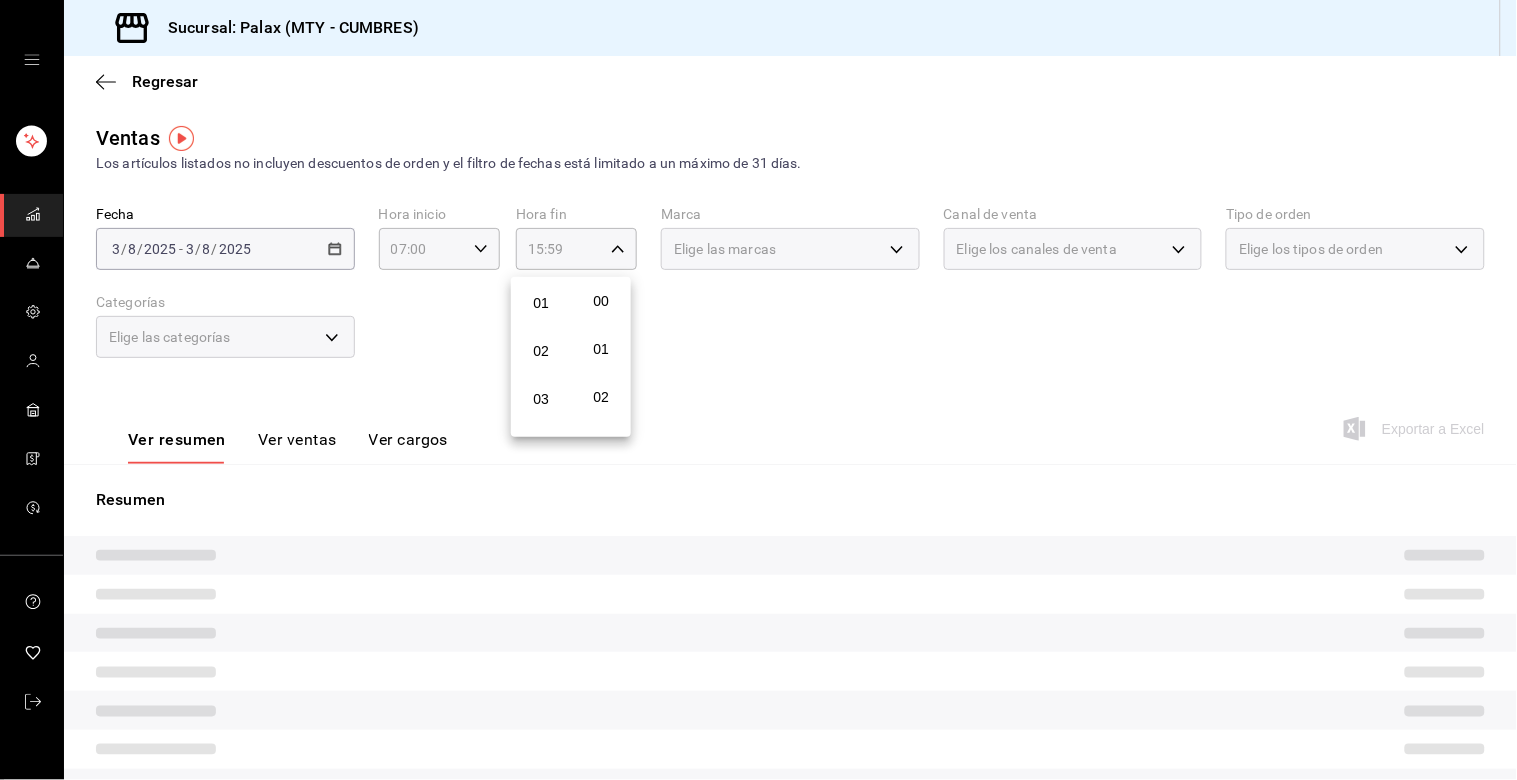 type on "15:00" 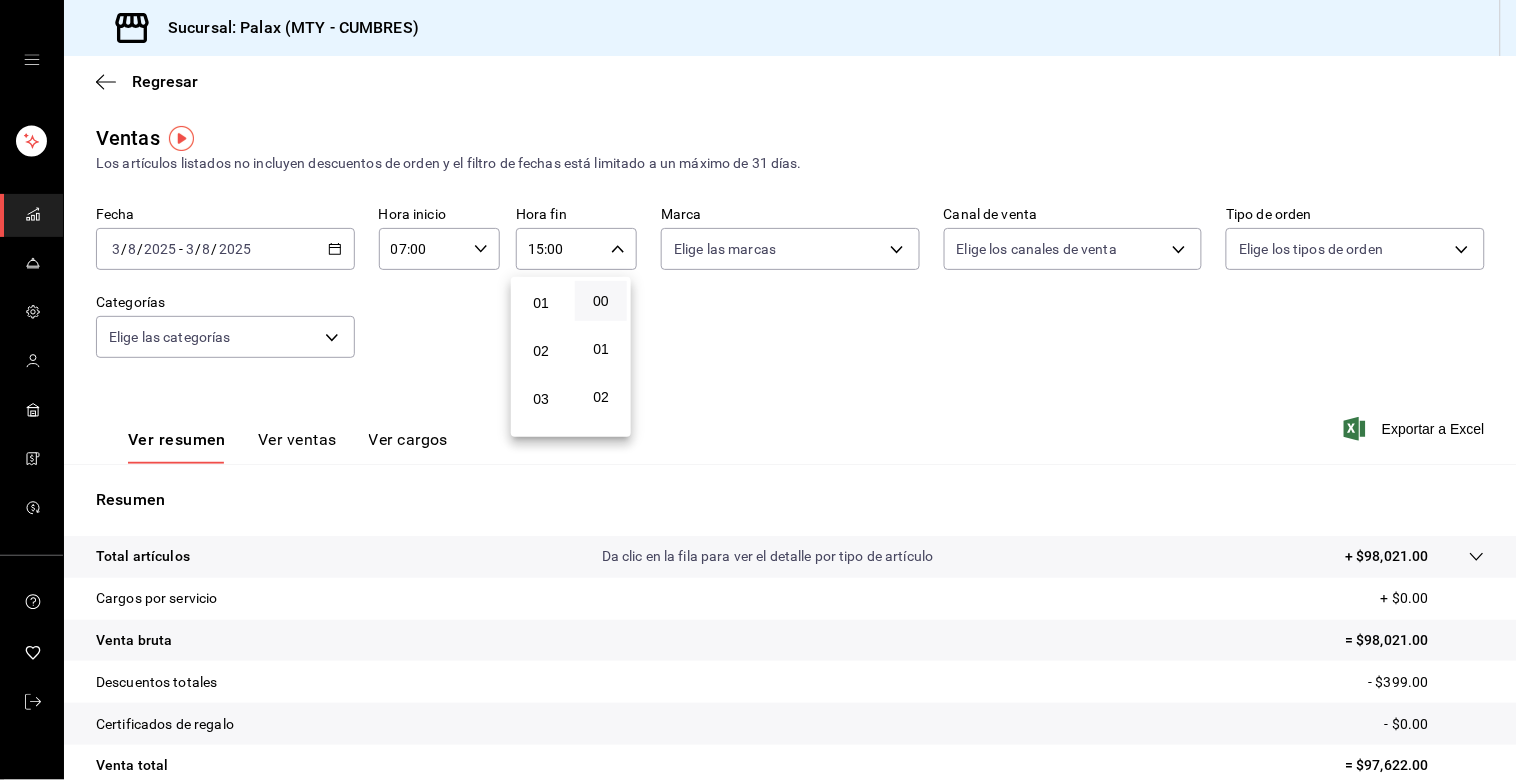 click at bounding box center (758, 390) 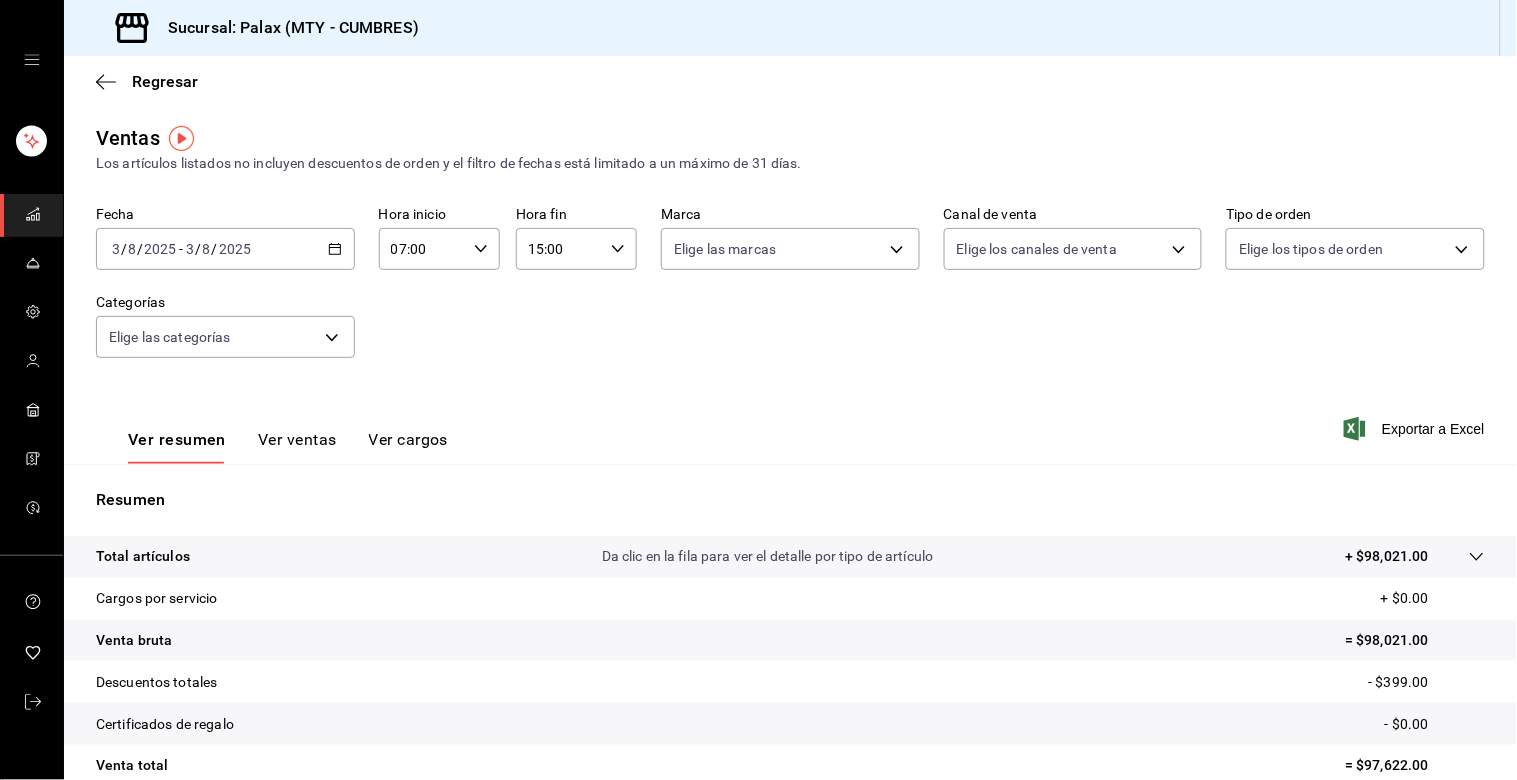 click on "Sucursal: Palax (MTY - CUMBRES) Regresar Ventas Los artículos listados no incluyen descuentos de orden y el filtro de fechas está limitado a un máximo de 31 días. Fecha [DATE] [DATE] - [DATE] [DATE] Hora inicio [TIME] Hora inicio Hora fin [TIME] Hora fin Marca Elige las marcas Canal de venta Elige los canales de venta Tipo de orden Elige los tipos de orden Categorías Elige las categorías Ver resumen Ver ventas Ver cargos Exportar a Excel Resumen Total artículos Da clic en la fila para ver el detalle por tipo de artículo + $[PRICE] Cargos por servicio + $[PRICE] Venta bruta = $[PRICE] Descuentos totales - $[PRICE] Certificados de regalo - $[PRICE] Venta total = $[PRICE] Impuestos - $[PRICE] Venta neta = $[PRICE] GANA 1 MES GRATIS EN TU SUSCRIPCIÓN AQUÍ Ver video tutorial Ir a video Ver video tutorial Ir a video Visitar centro de ayuda ([PHONE]) [EMAIL] Visitar centro de ayuda ([PHONE]) [EMAIL]" at bounding box center (758, 390) 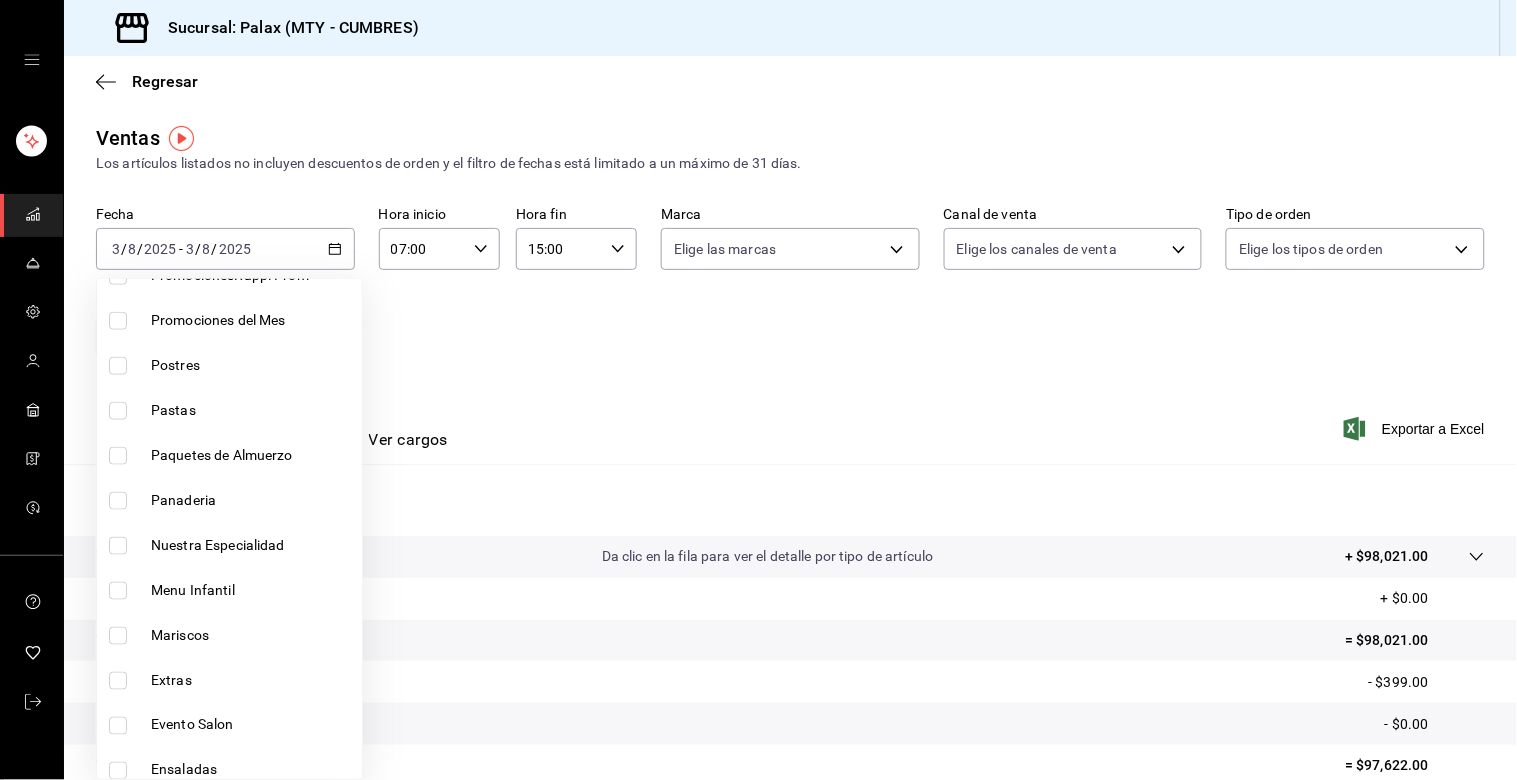 scroll, scrollTop: 555, scrollLeft: 0, axis: vertical 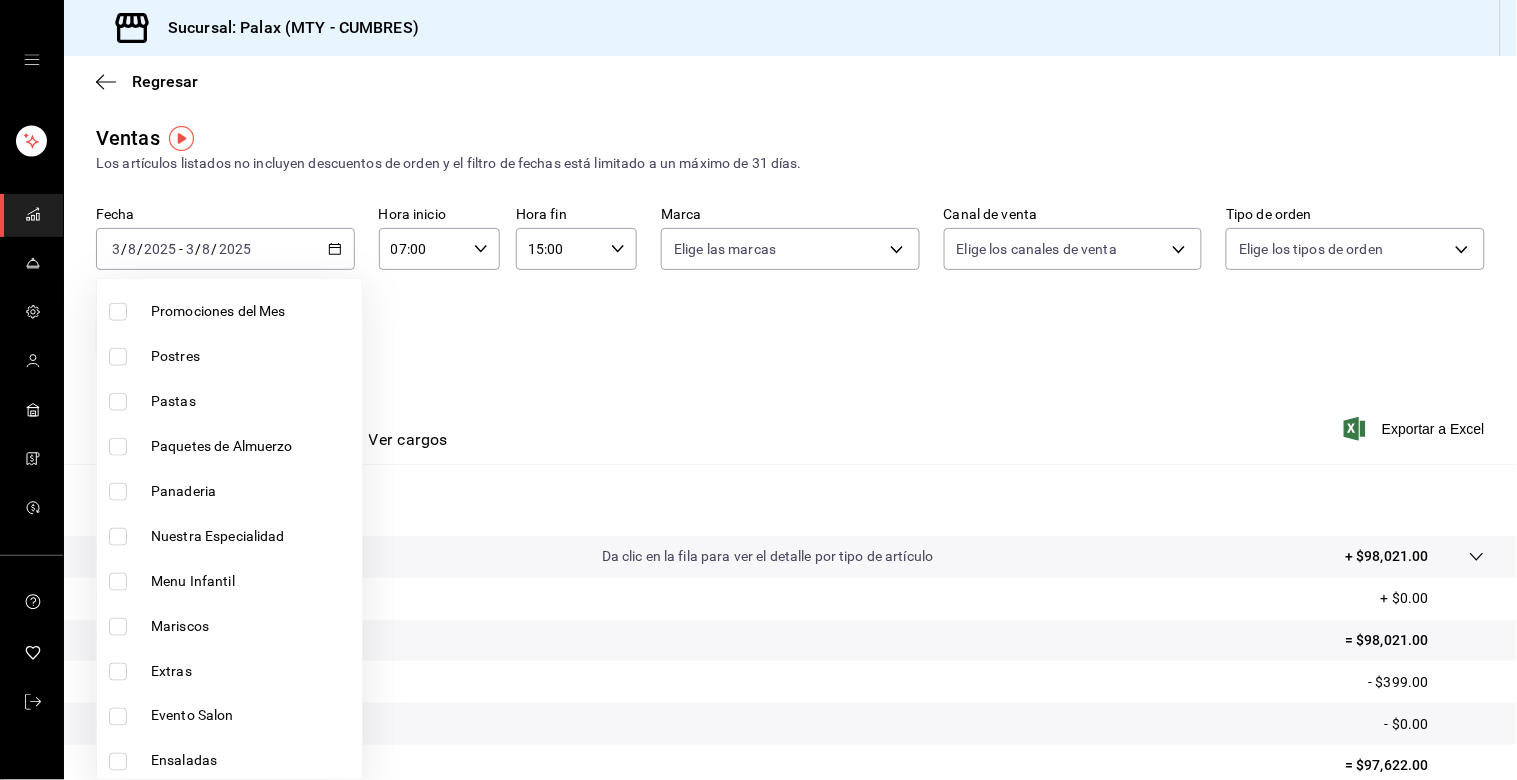 click at bounding box center [118, 492] 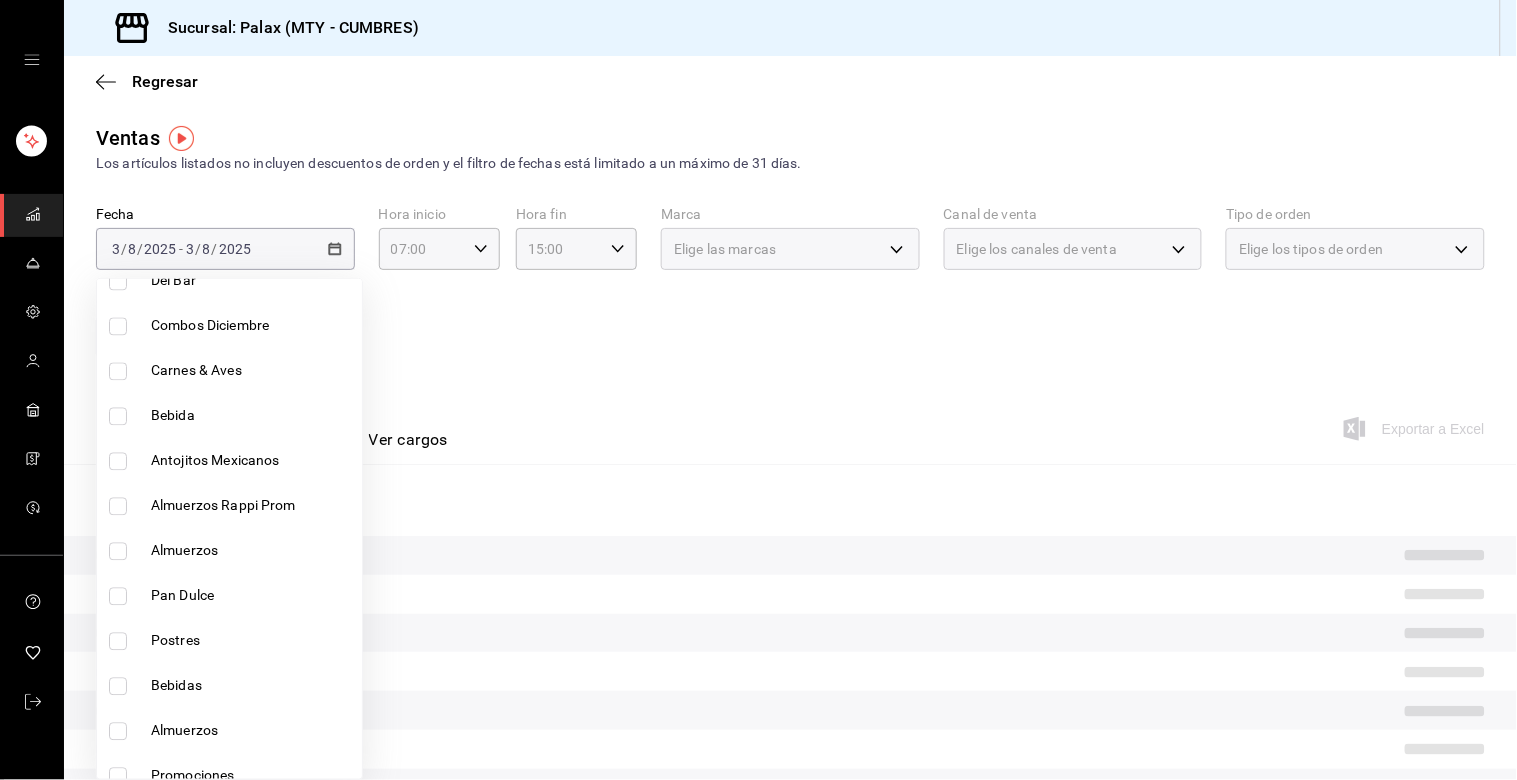 scroll, scrollTop: 1333, scrollLeft: 0, axis: vertical 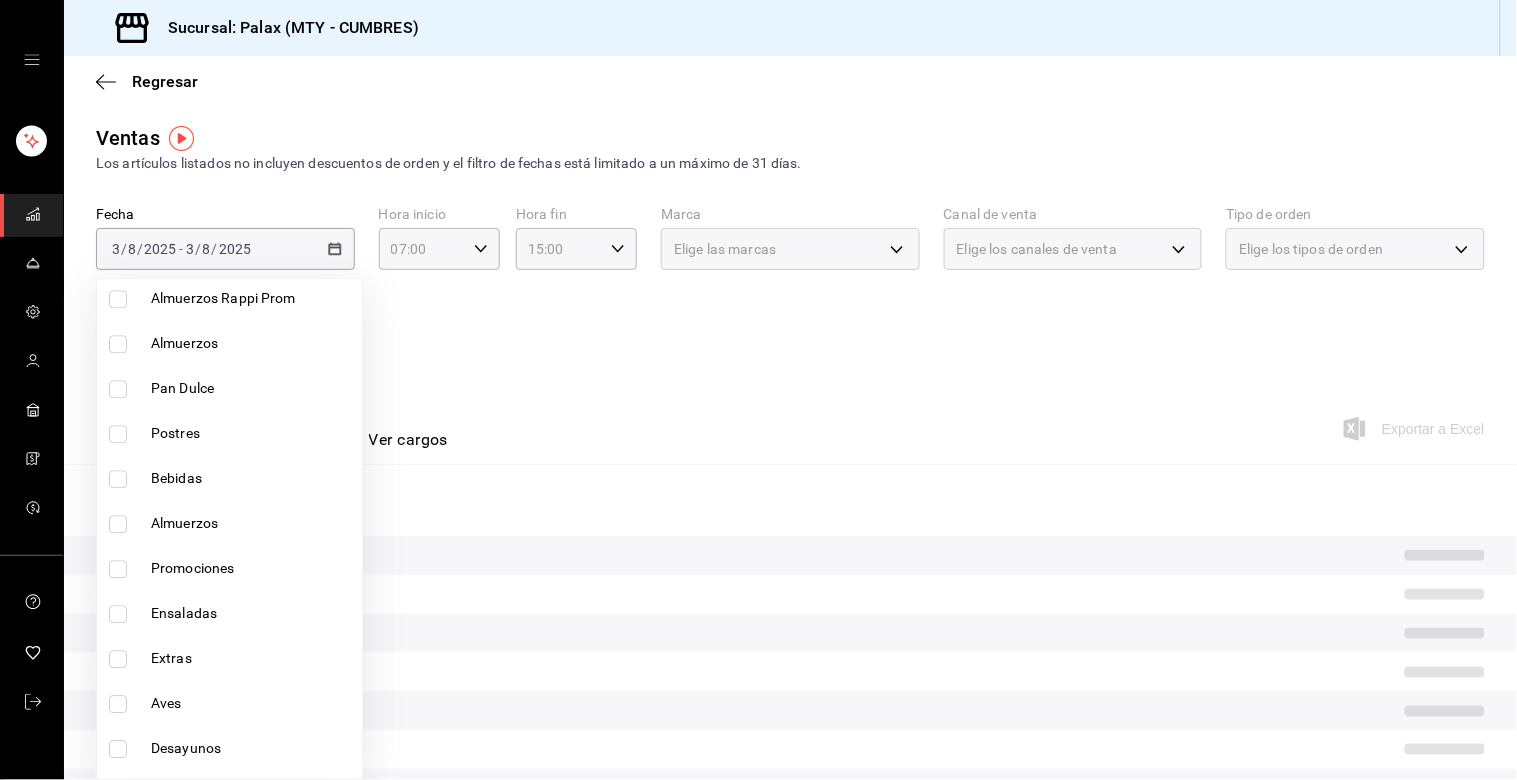 click at bounding box center [758, 390] 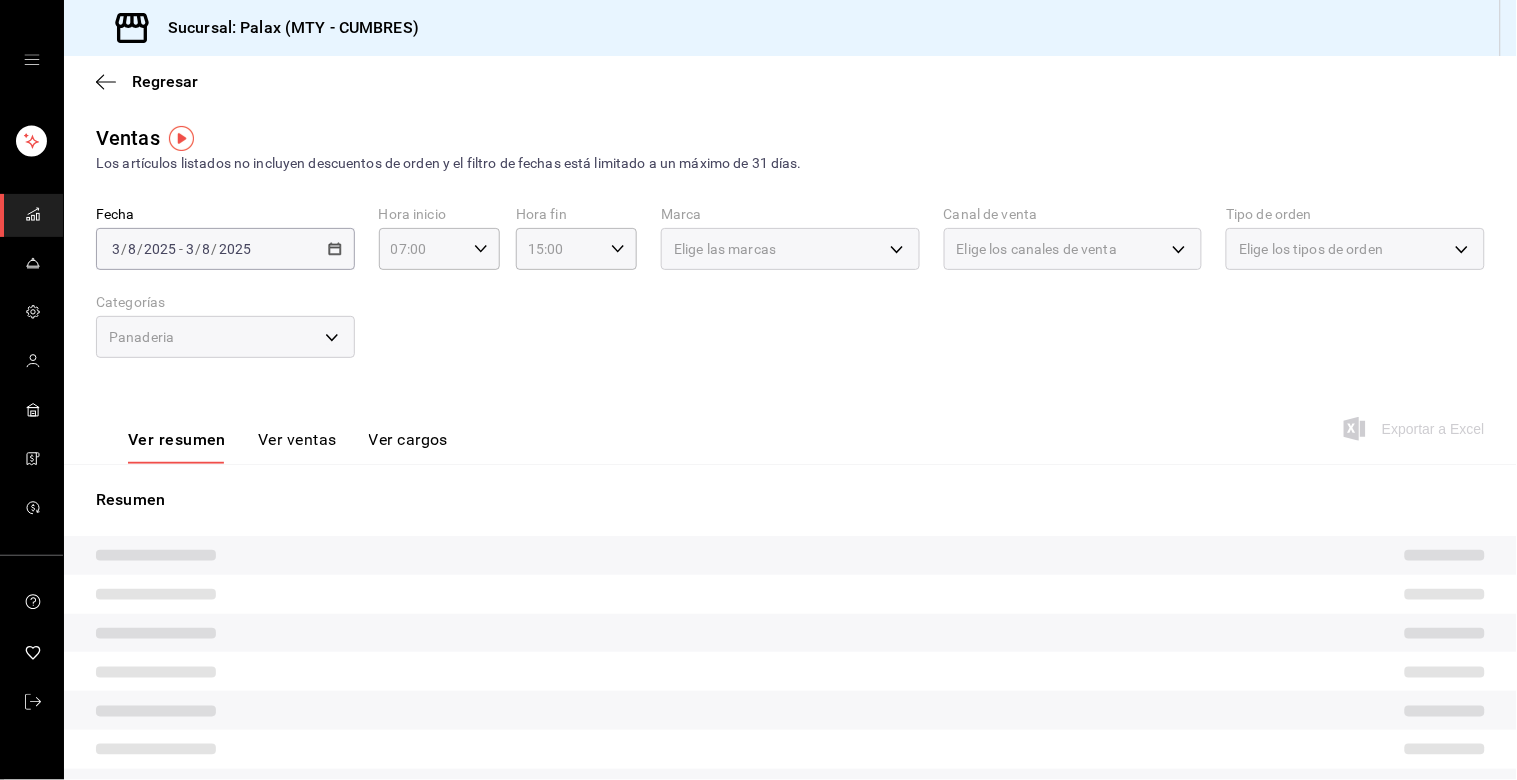 click on "Ver ventas" at bounding box center (297, 447) 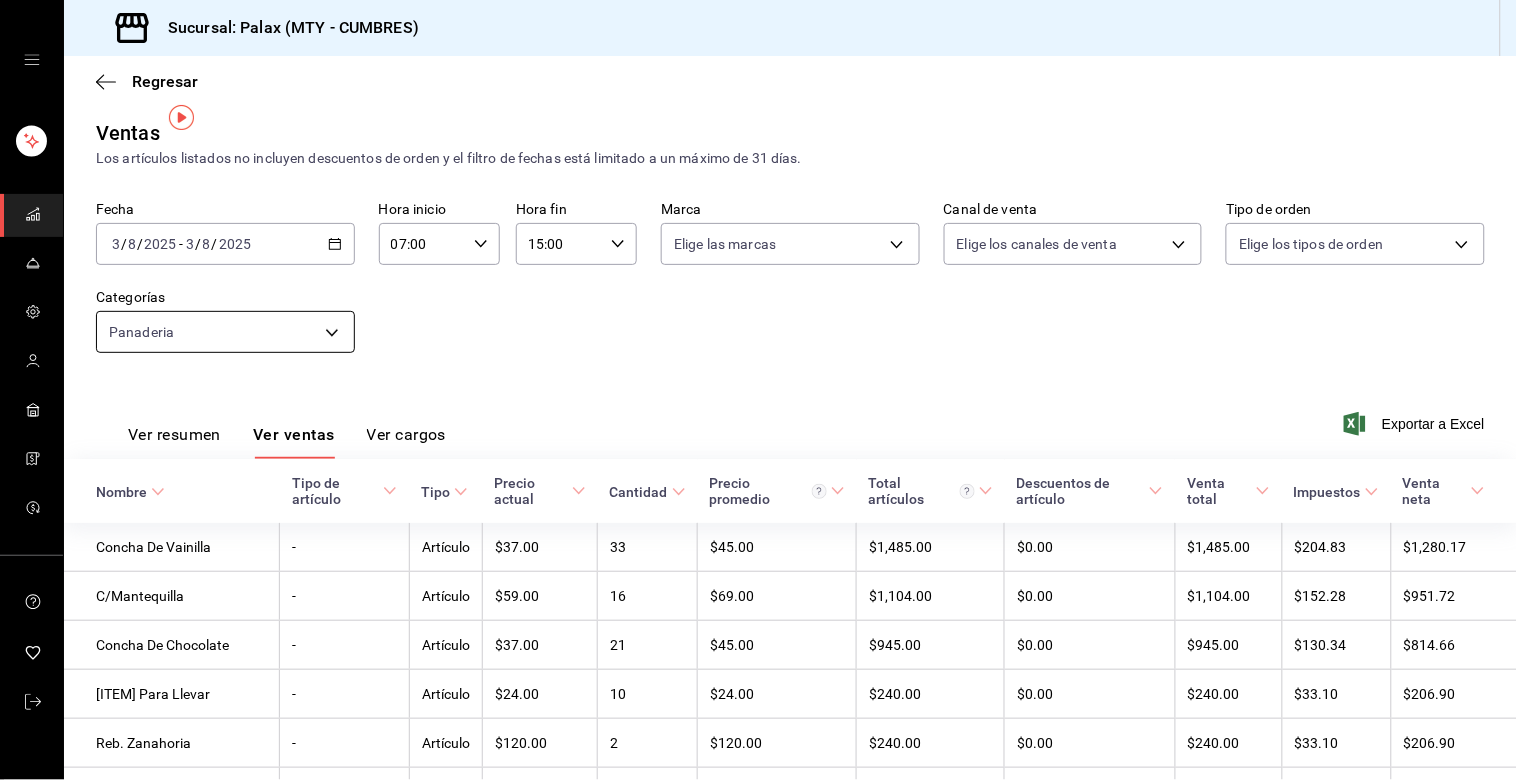 scroll, scrollTop: 0, scrollLeft: 0, axis: both 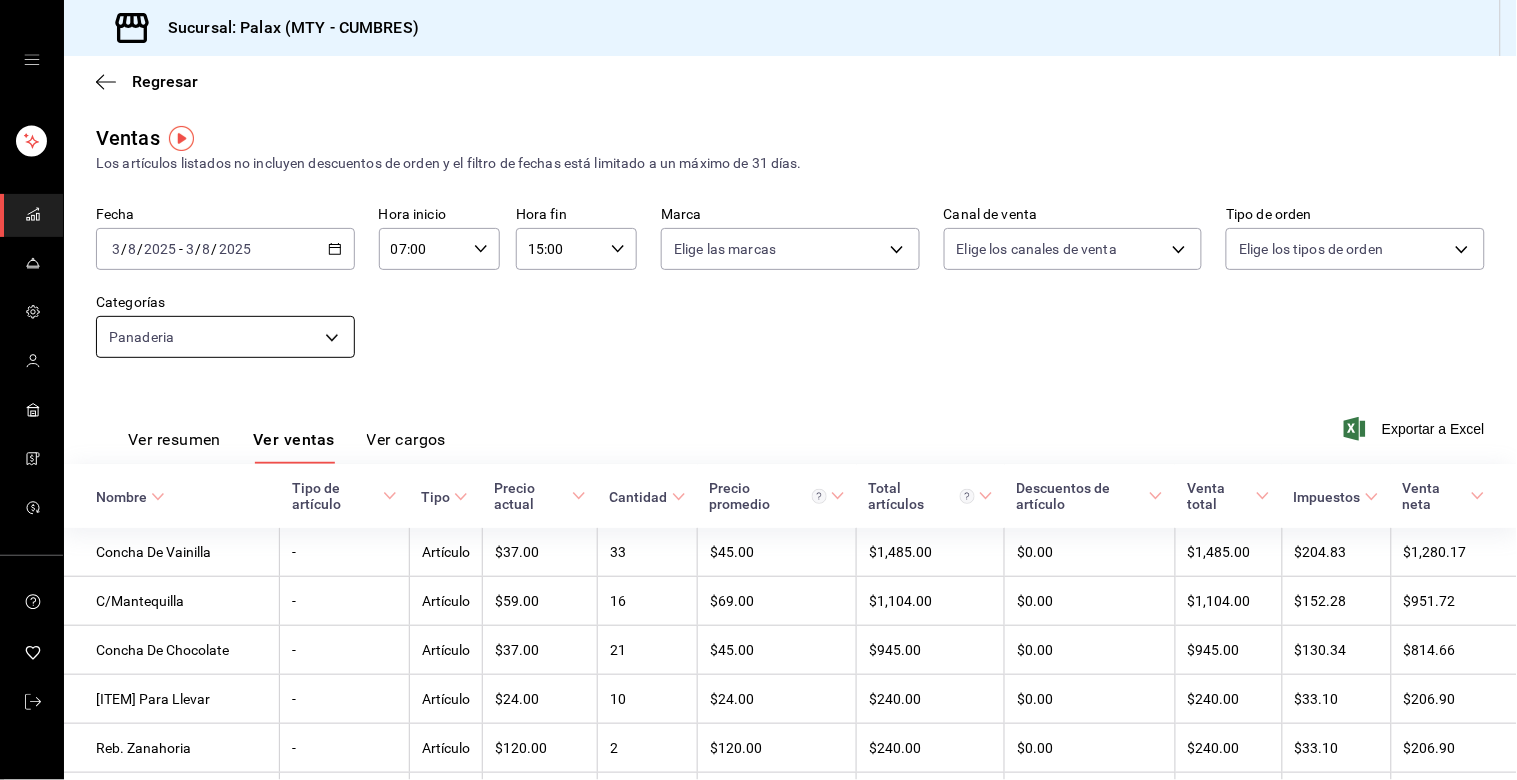 click on "Sucursal: Palax ([REGION] - [REGION]) Regresar Ventas Los artículos listados no incluyen descuentos de orden y el filtro de fechas está limitado a un máximo de 31 días. Fecha [DATE] [TIME] - [DATE] [TIME] Hora inicio [TIME] Hora inicio Hora fin [TIME] Hora fin Marca Elige las marcas Canal de venta Elige los canales de venta Tipo de orden Elige los tipos de orden Categorías Panaderia [UUID] Ver resumen Ver ventas Ver cargos Exportar a Excel Nombre Tipo de artículo Tipo Precio actual Cantidad Precio promedio   Total artículos   Descuentos de artículo Venta total Impuestos Venta neta Concha De Vainilla - Artículo $37.00 33 $45.00 $1,485.00 $0.00 $1,485.00 $204.83 $1,280.17 Bisquet Natural C/Mantequilla - Artículo $59.00 16 $69.00 $1,104.00 $0.00 $1,104.00 $152.28 $951.72 Concha De Chocolate - Artículo $37.00 21 $45.00 $945.00 $0.00 $945.00 $130.34 $814.66 Concha De Vainilla Para Llevar - Artículo $24.00 10 $24.00 $240.00 $0.00 $240.00 $33.10 $206.90 - $120.00" at bounding box center (758, 390) 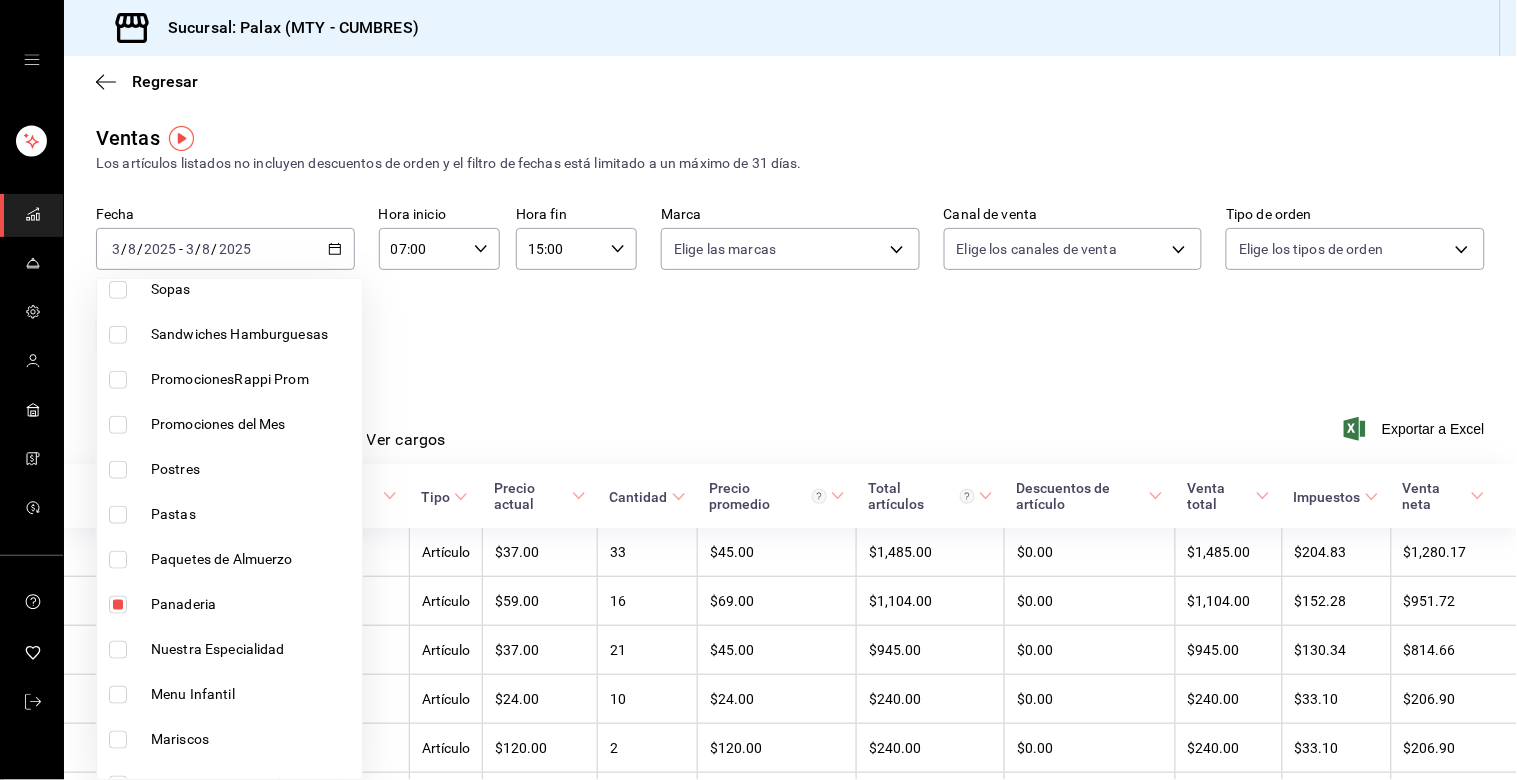 scroll, scrollTop: 444, scrollLeft: 0, axis: vertical 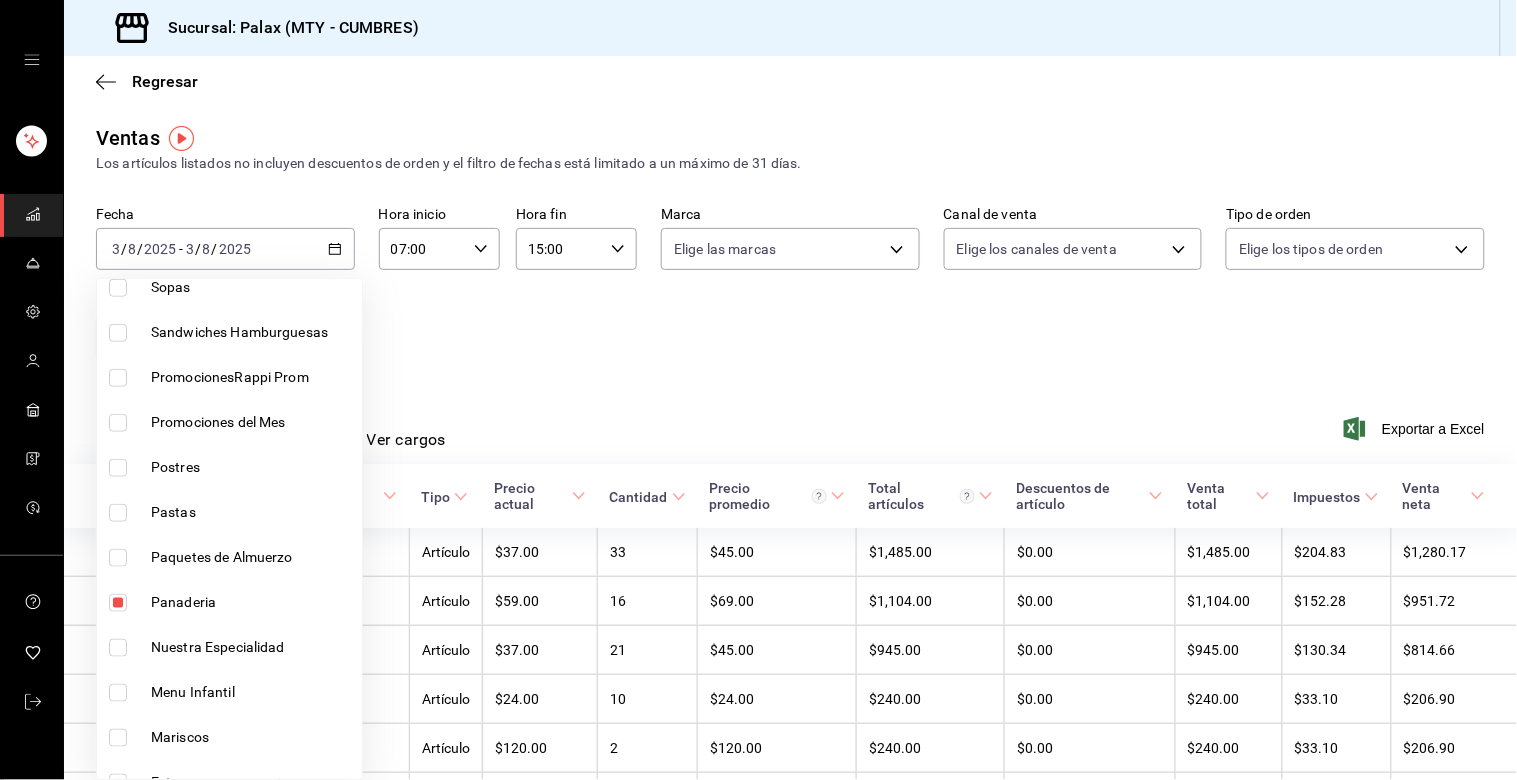 click at bounding box center (118, 603) 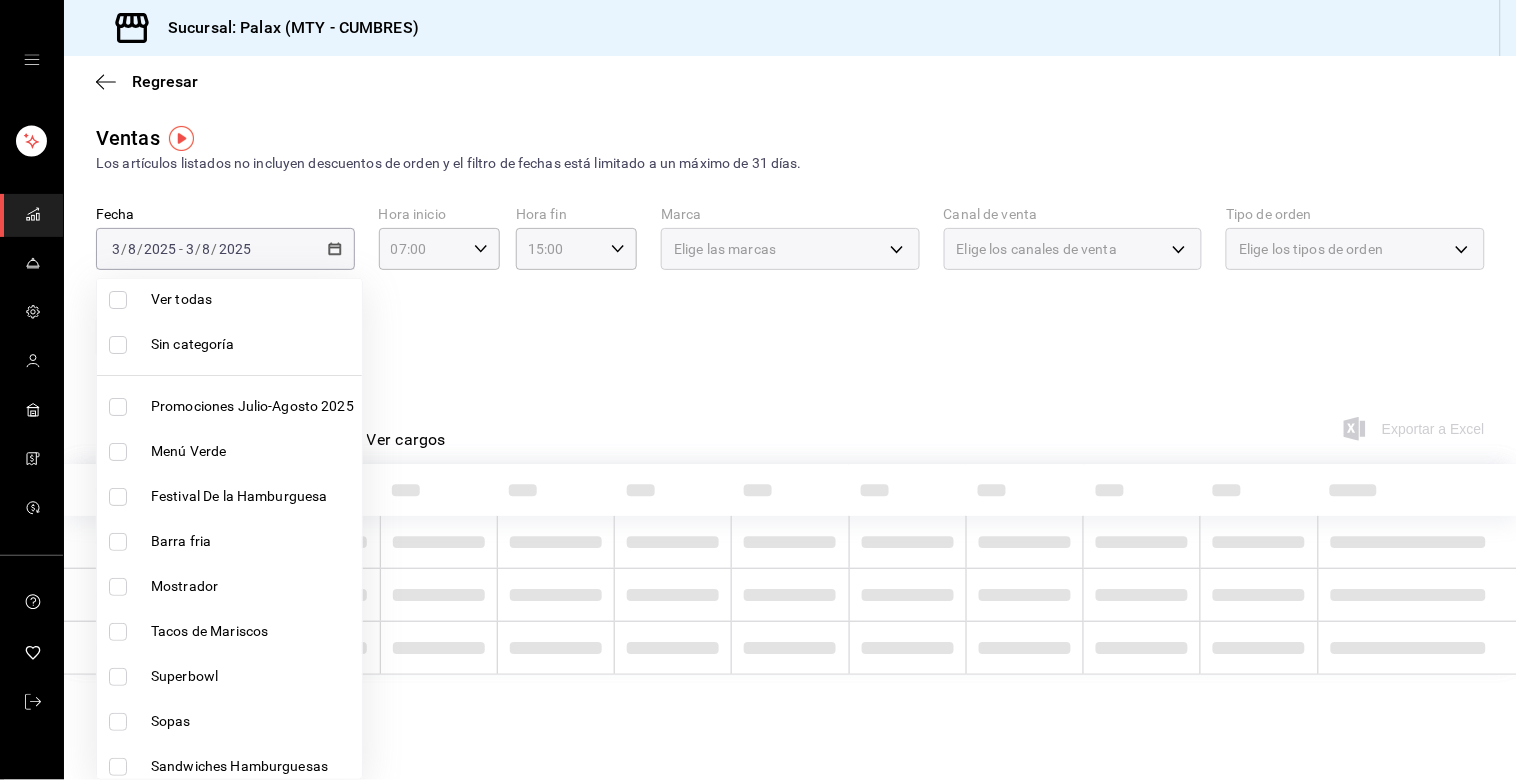 scroll, scrollTop: 0, scrollLeft: 0, axis: both 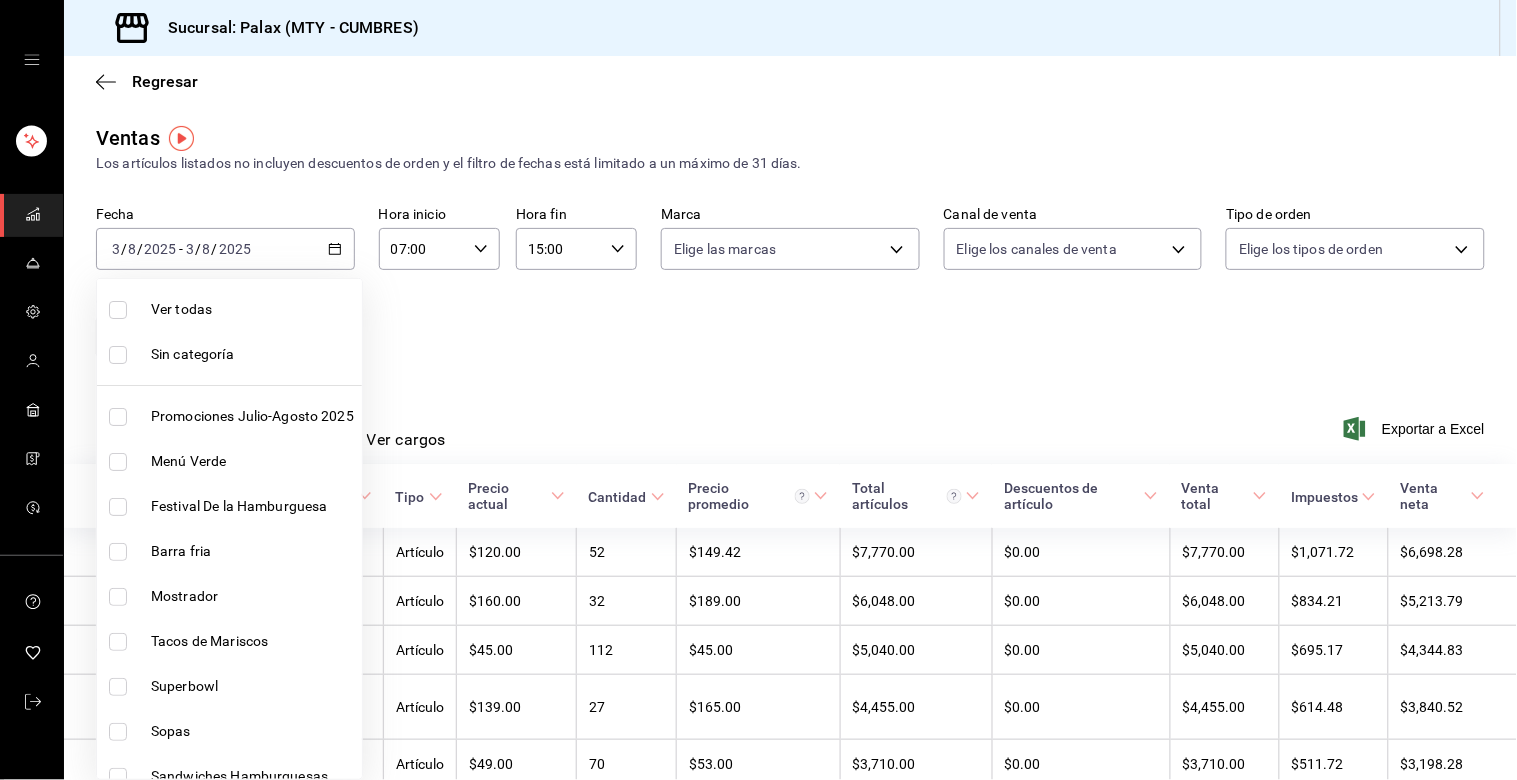 drag, startPoint x: 113, startPoint y: 558, endPoint x: 143, endPoint y: 564, distance: 30.594116 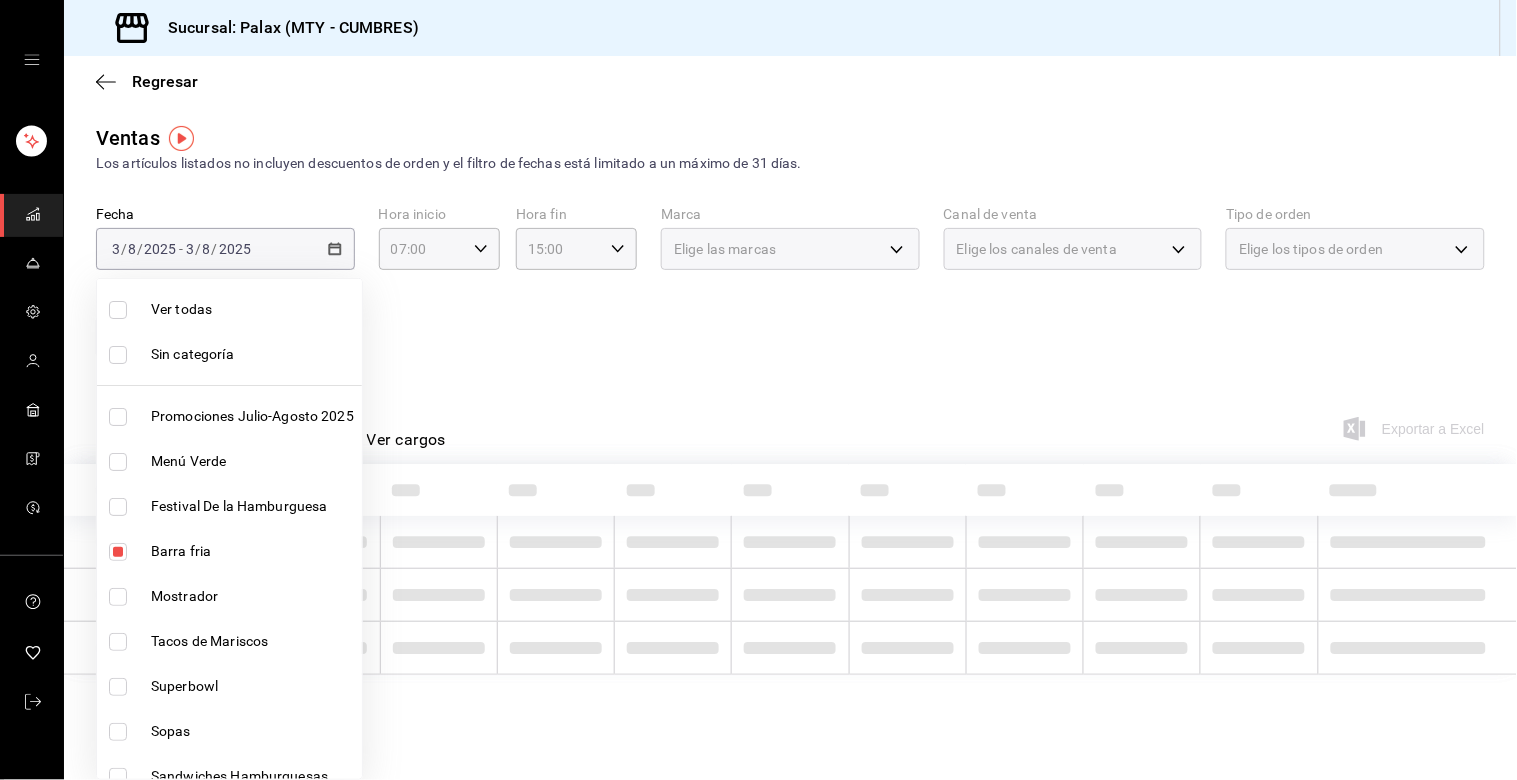 click at bounding box center [118, 597] 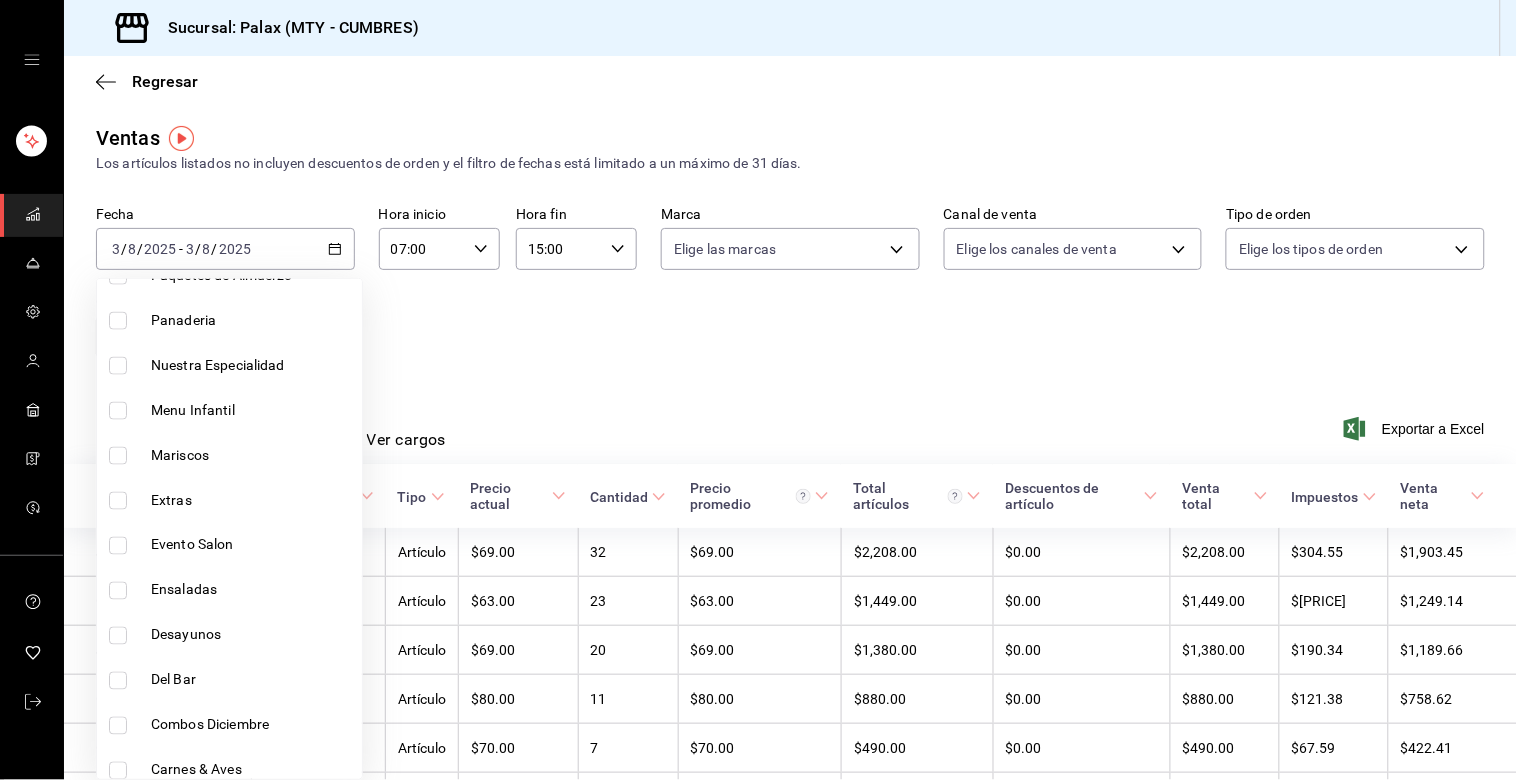 scroll, scrollTop: 777, scrollLeft: 0, axis: vertical 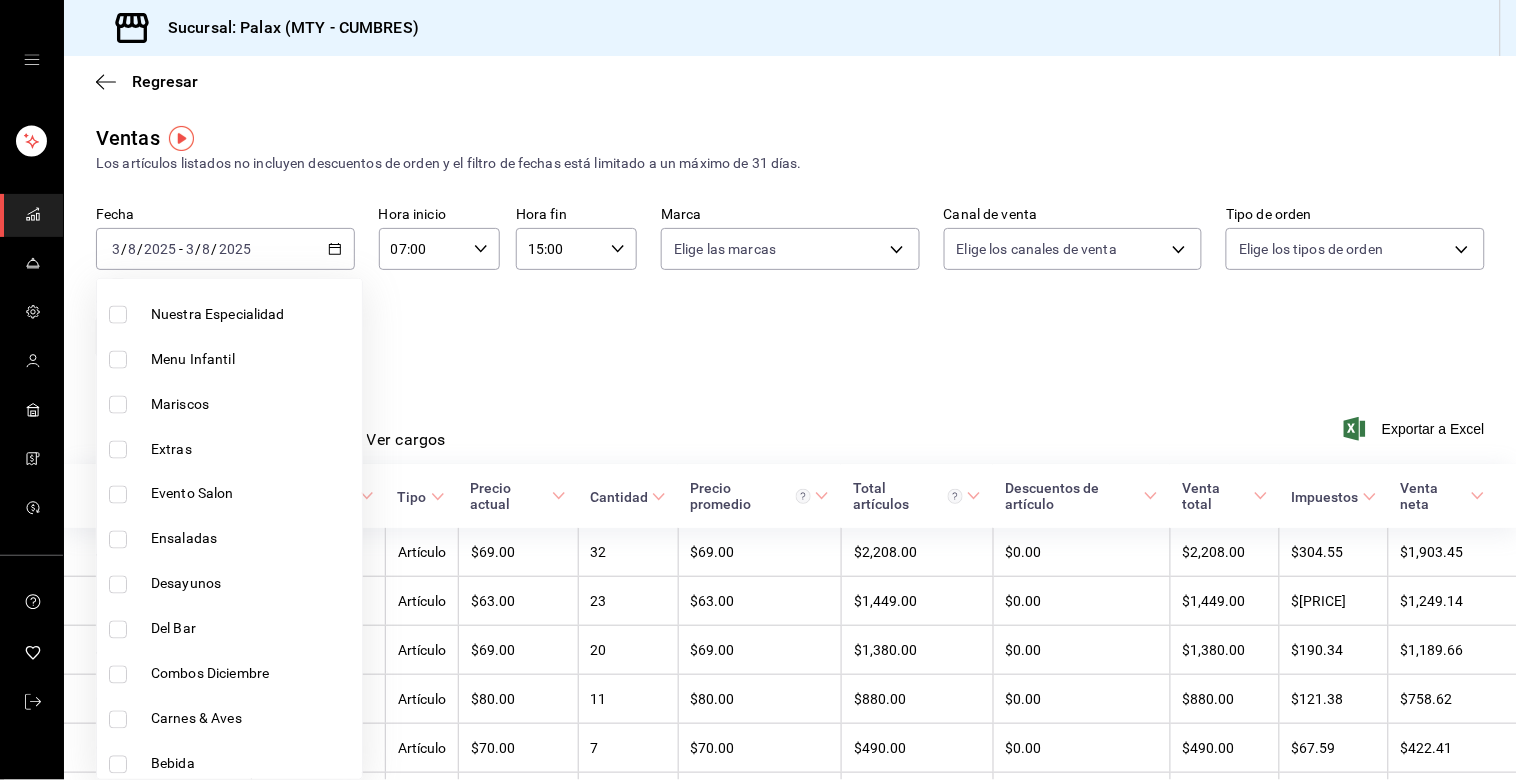 click at bounding box center (118, 630) 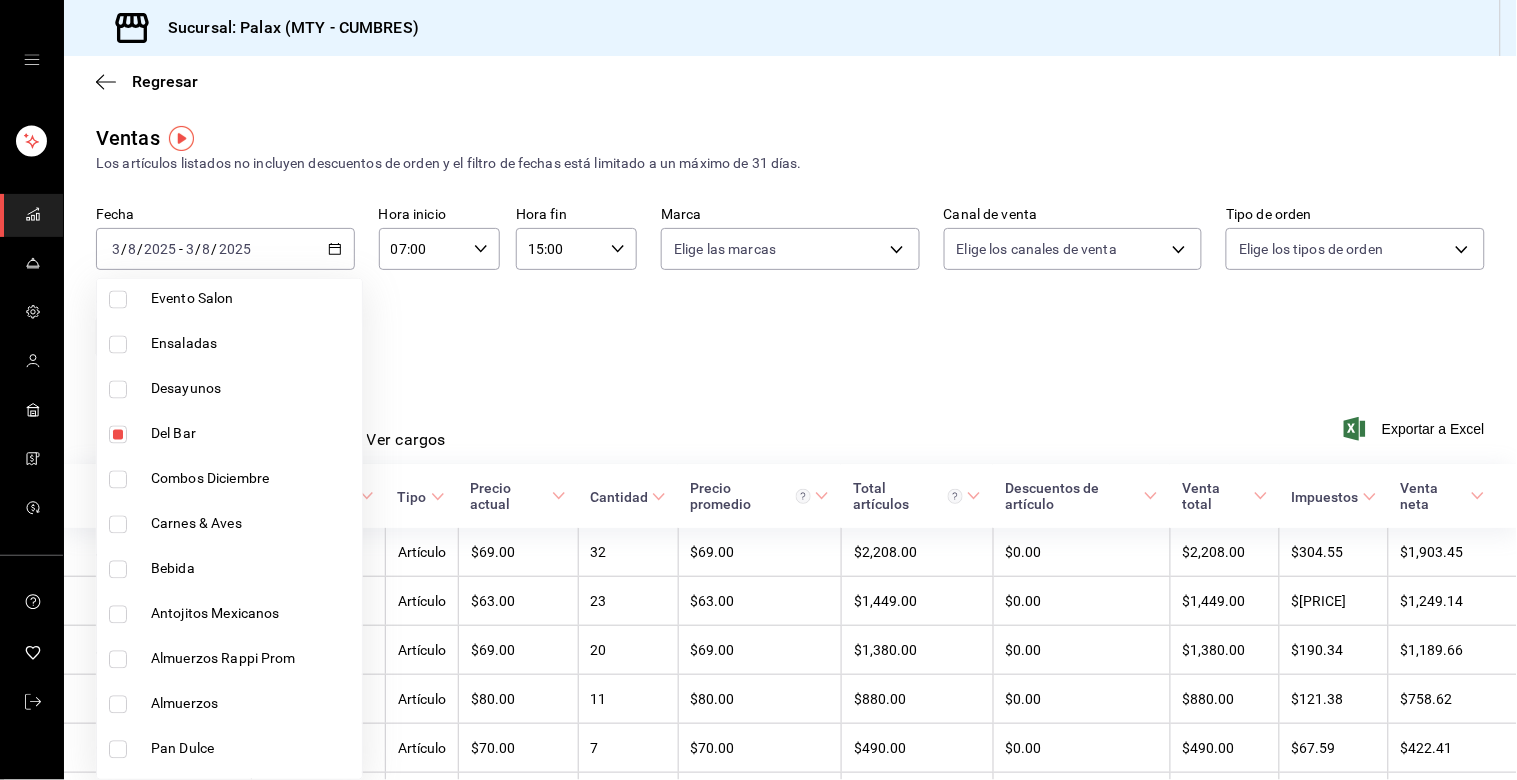 scroll, scrollTop: 1000, scrollLeft: 0, axis: vertical 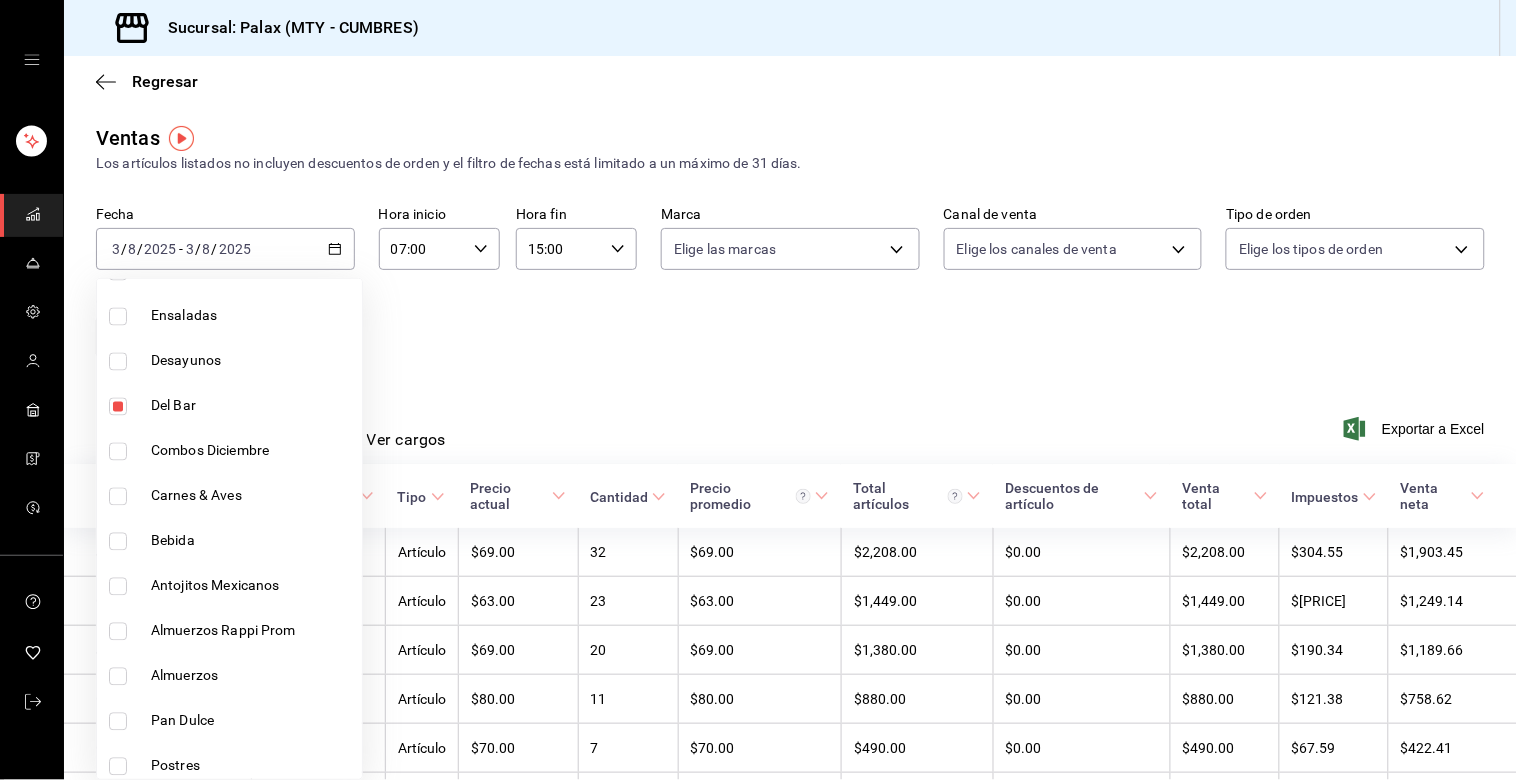 click at bounding box center [118, 542] 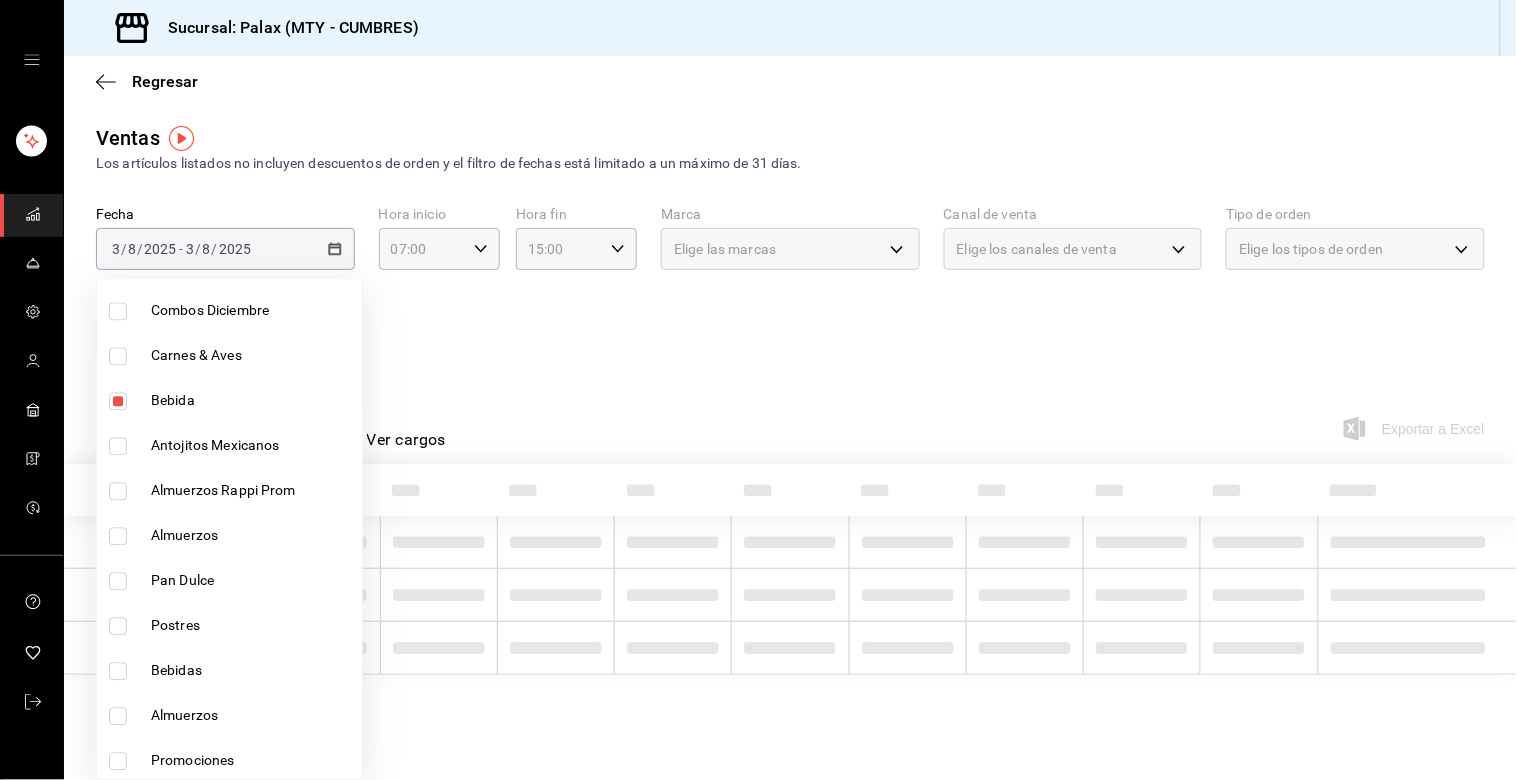 scroll, scrollTop: 1333, scrollLeft: 0, axis: vertical 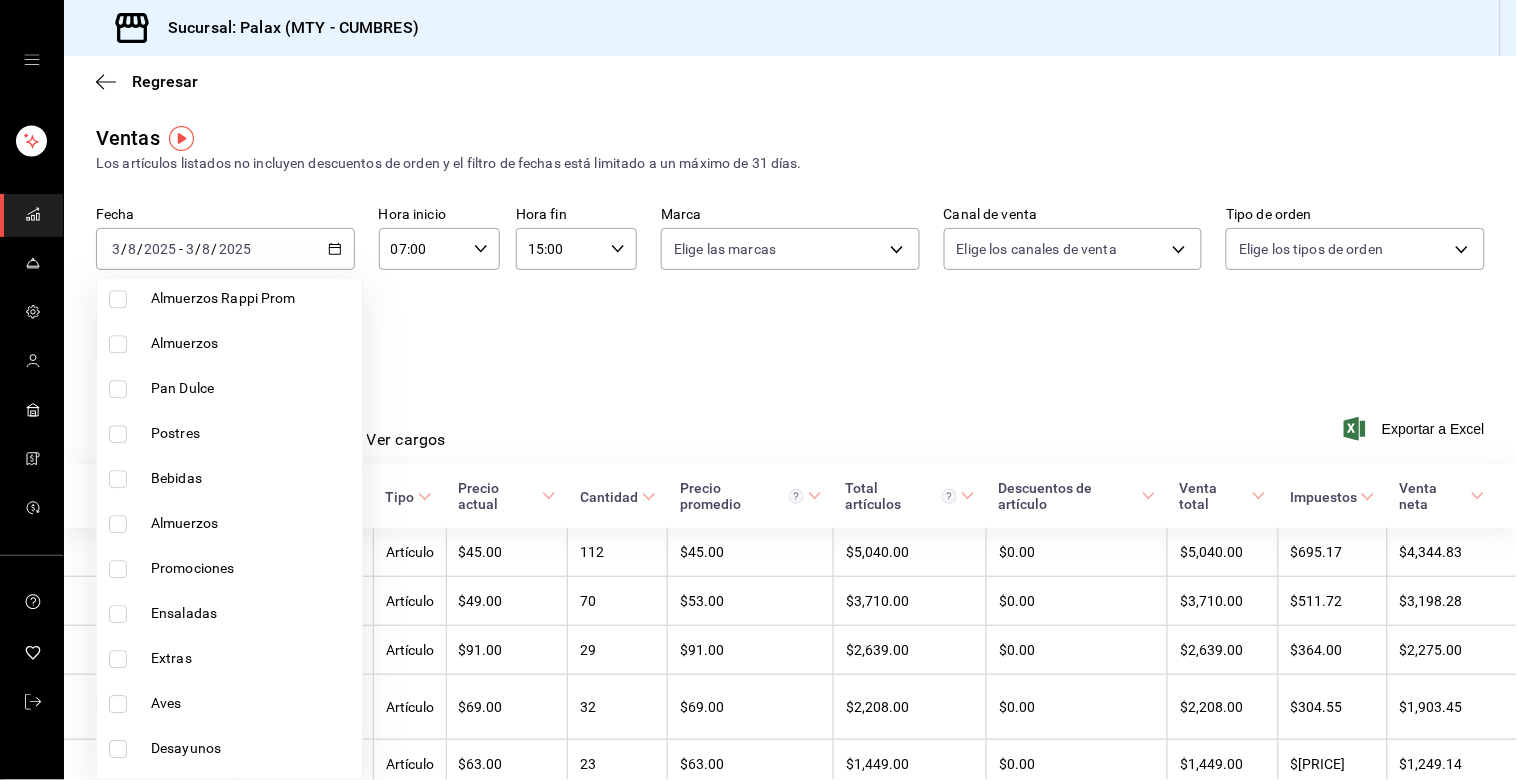 click at bounding box center (118, 479) 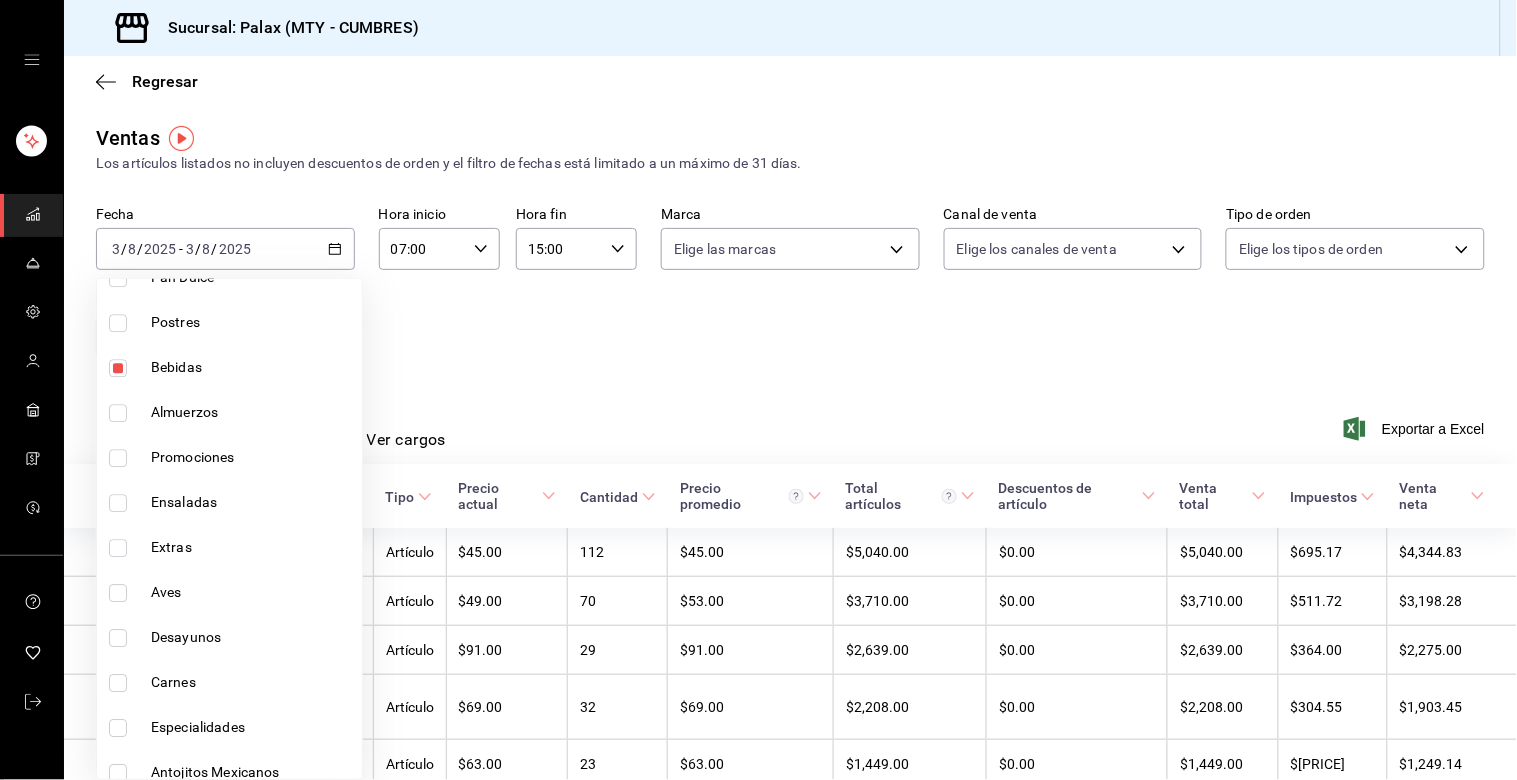 scroll, scrollTop: 1457, scrollLeft: 0, axis: vertical 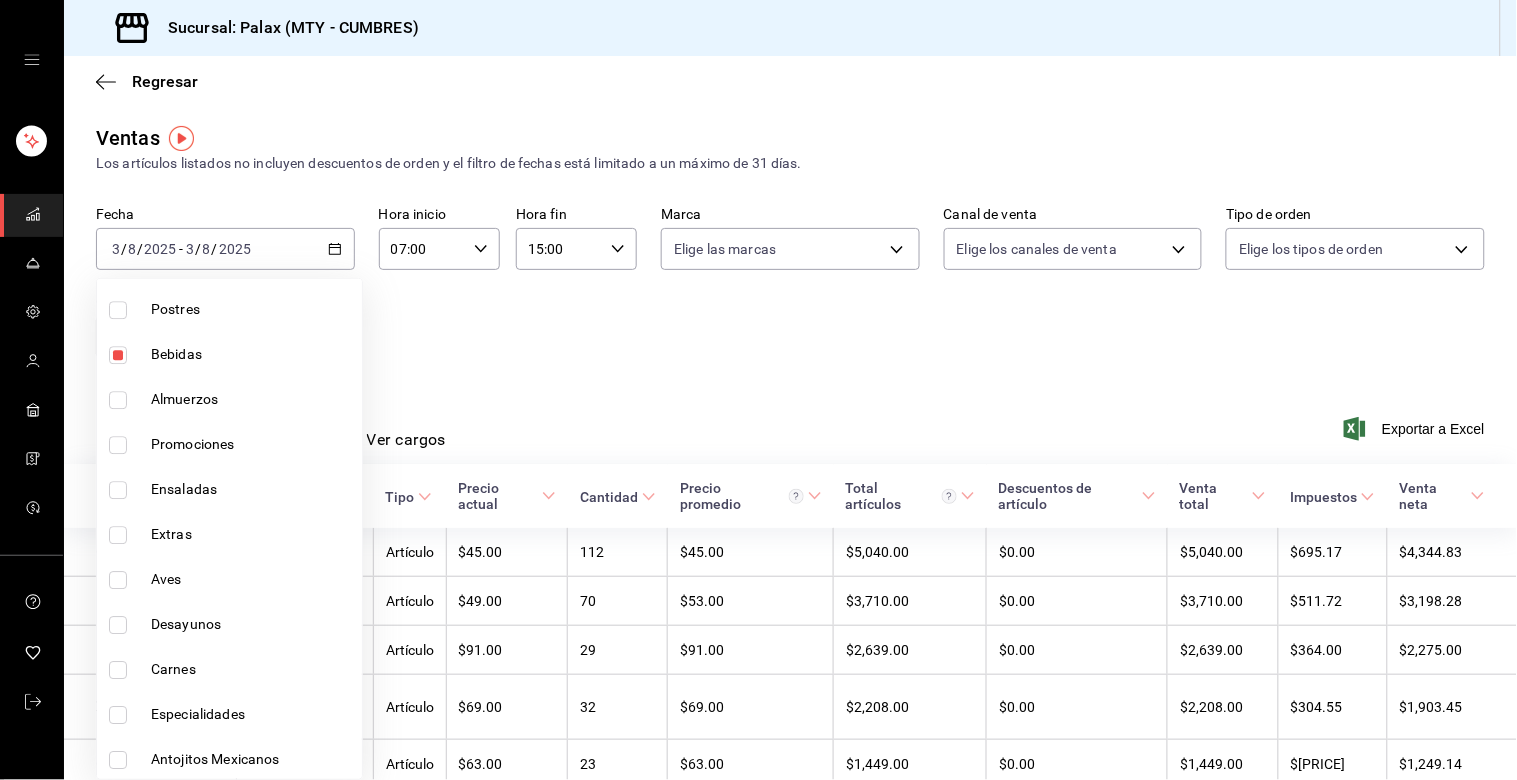 click at bounding box center (758, 390) 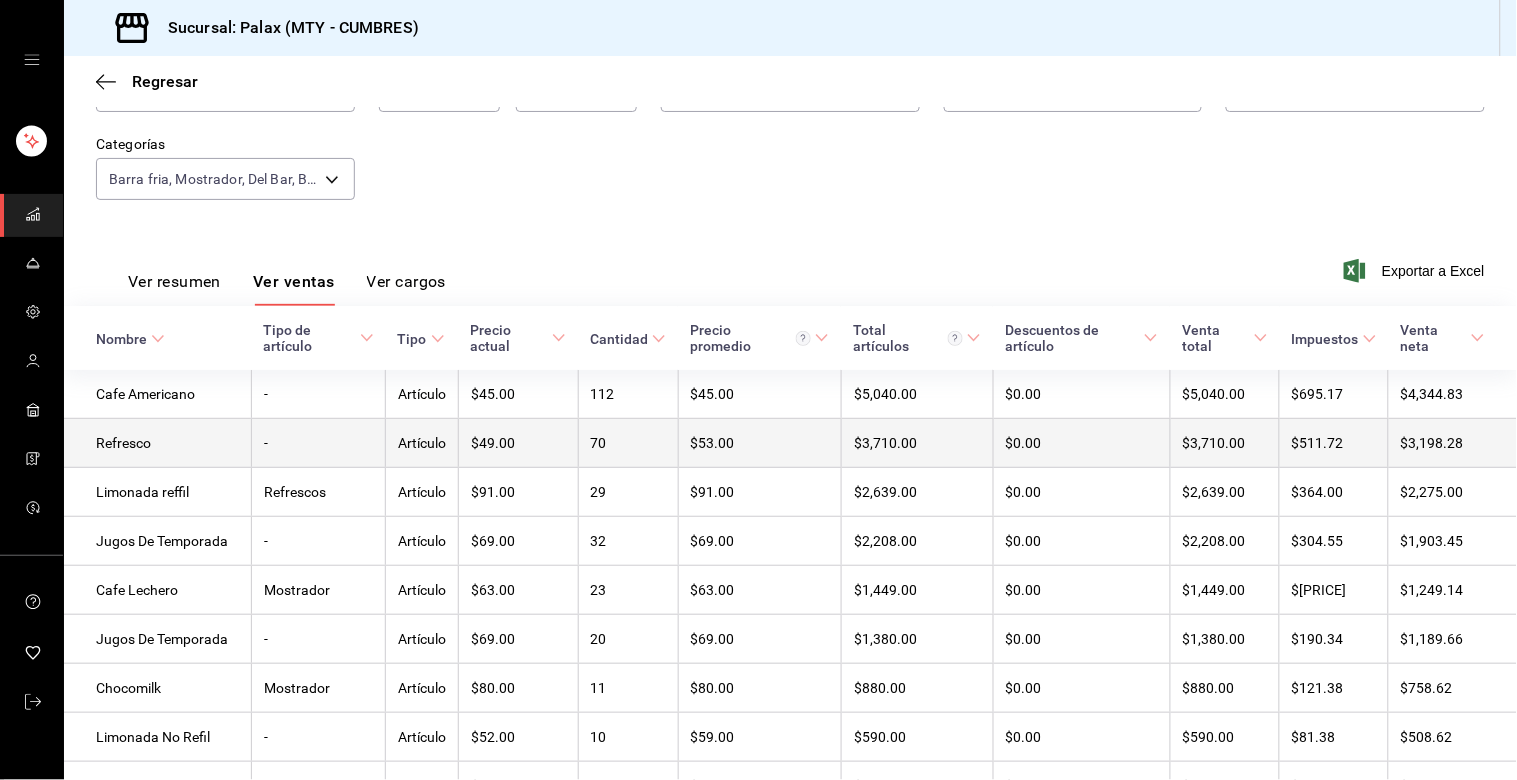 scroll, scrollTop: 0, scrollLeft: 0, axis: both 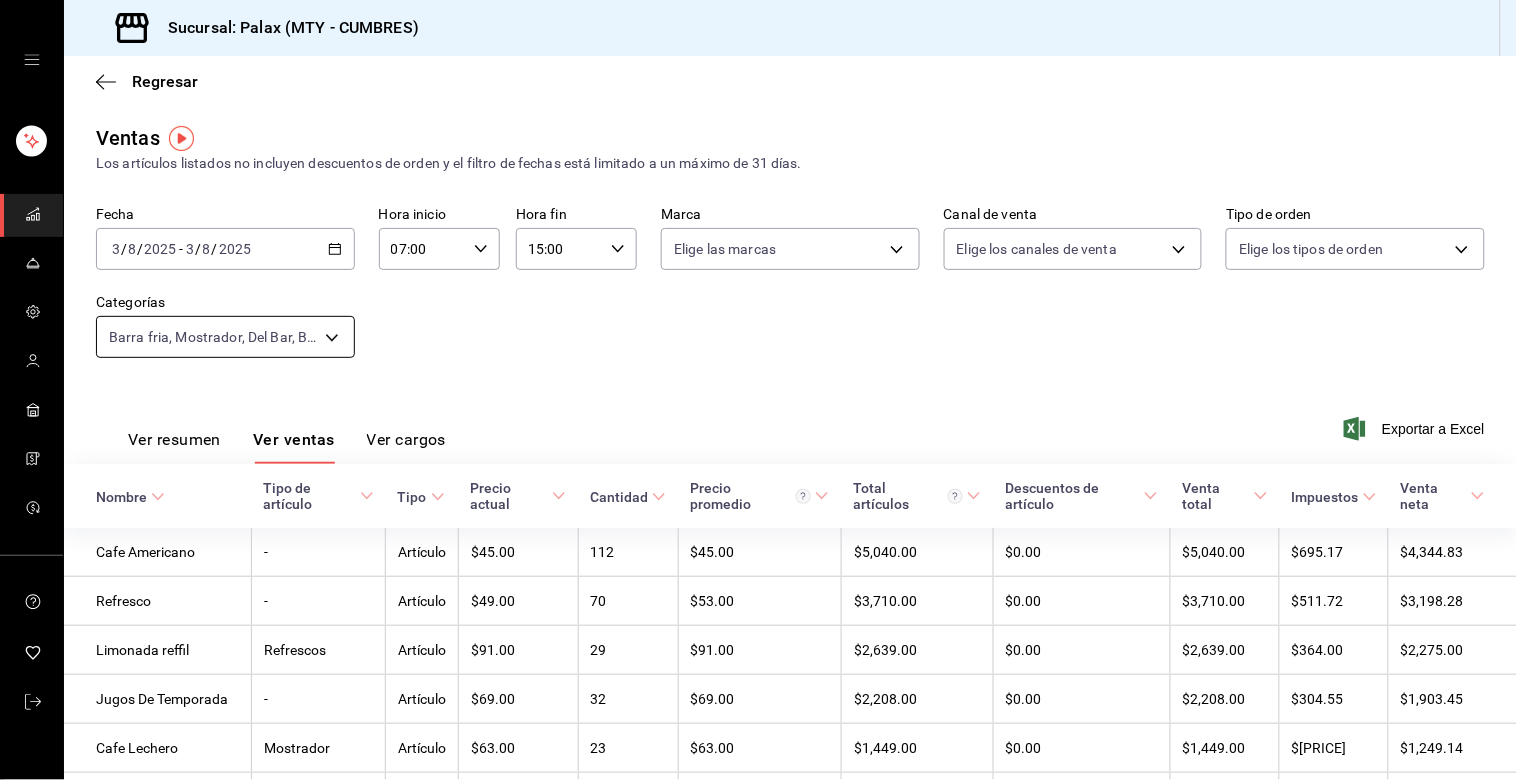click on "Sucursal: Palax (MTY - CUMBRES) Regresar Ventas Los artículos listados no incluyen descuentos de orden y el filtro de fechas está limitado a un máximo de 31 días. Fecha [DATE] [DATE] - [DATE] [DATE] Hora inicio [TIME] Hora inicio Hora fin [TIME] Hora fin Marca Elige las marcas Canal de venta Elige los canales de venta Tipo de orden Elige los tipos de orden Categorías Barra fria, Mostrador, Del Bar, Bebida, Bebidas [UUID],[UUID],[UUID],[UUID],[UUID] Ver resumen Ver ventas Ver cargos Exportar a Excel Nombre Tipo de artículo Tipo Precio actual Cantidad Precio promedio   Total artículos   Descuentos de artículo Venta total Impuestos Venta neta Cafe Americano - Artículo $[PRICE] [NUMBER] $[PRICE] $[PRICE] $[PRICE] $[PRICE] $[PRICE] $[PRICE] Refresco - Artículo $[PRICE] [NUMBER] $[PRICE] $[PRICE] $[PRICE] $[PRICE] $[PRICE] Limonadareffil Refrescos [NUMBER]" at bounding box center (758, 390) 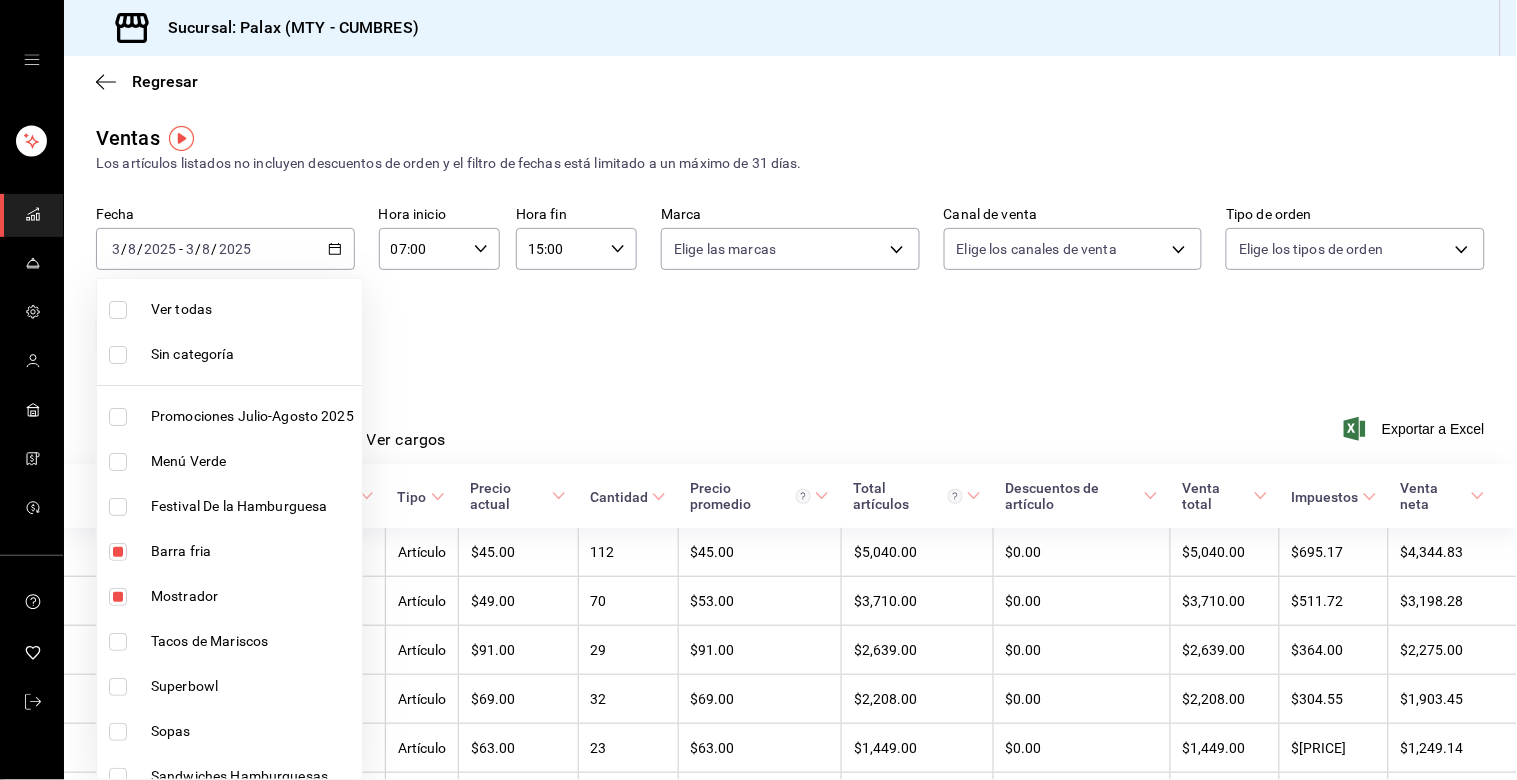 click at bounding box center (118, 597) 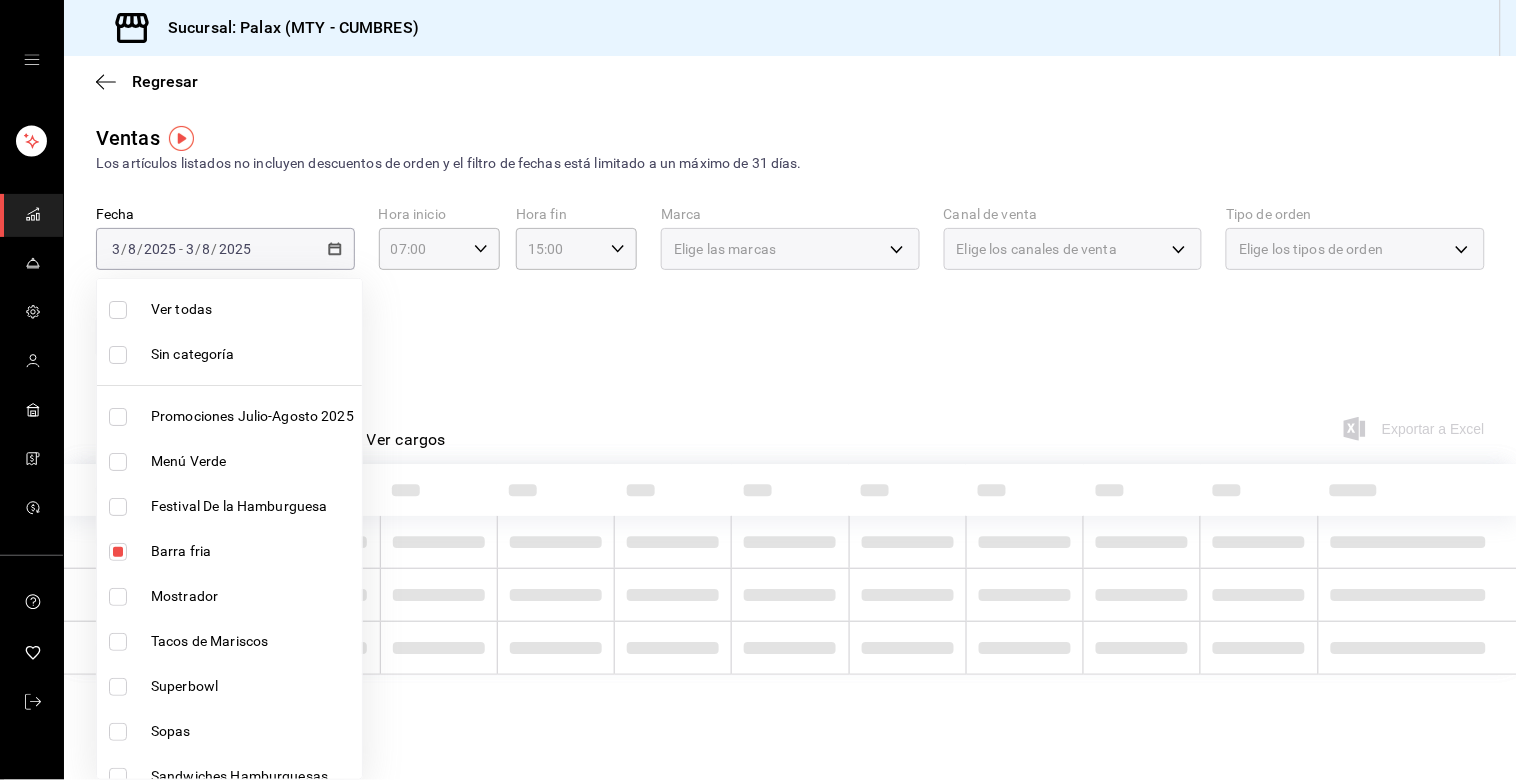 click at bounding box center [118, 552] 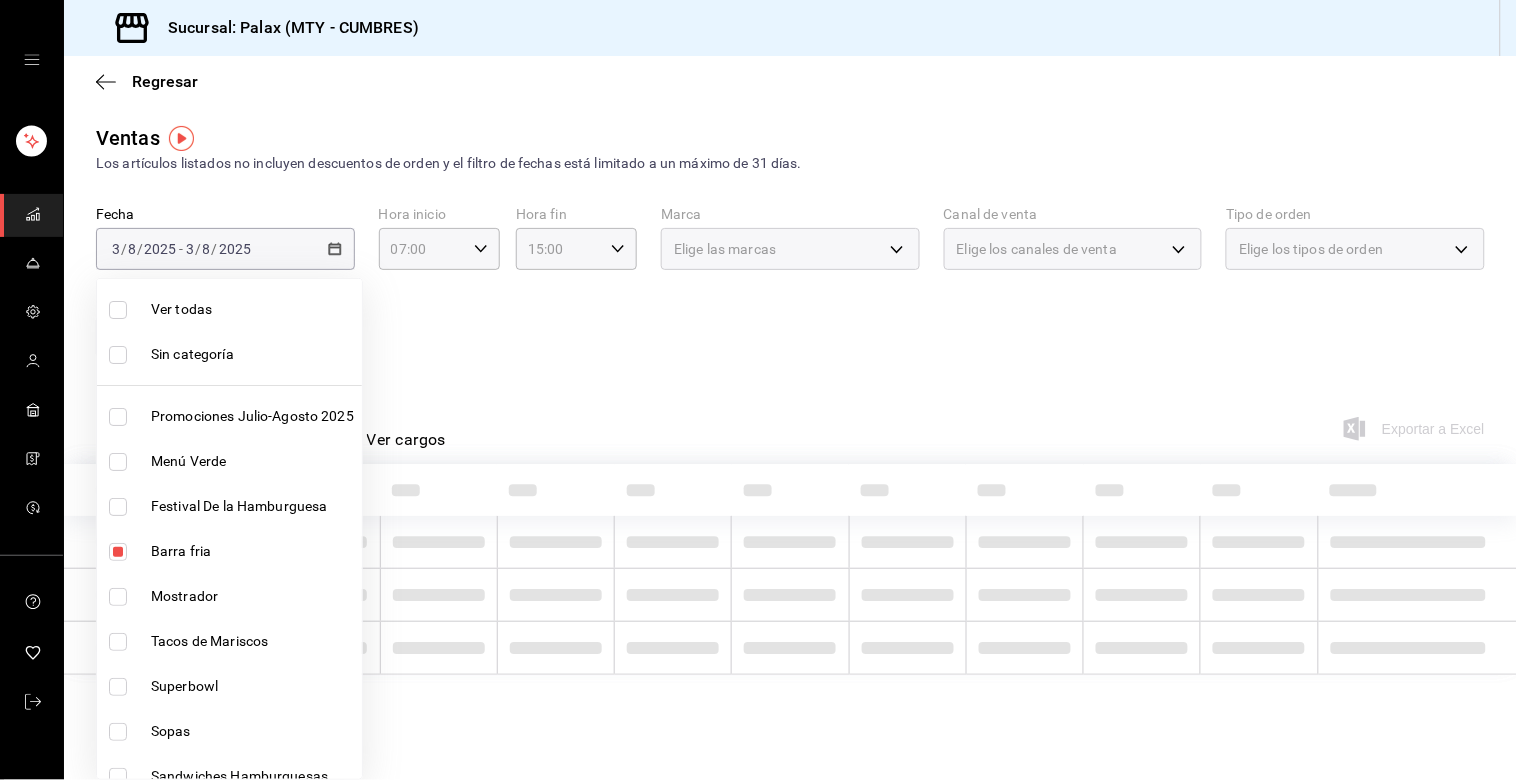checkbox on "false" 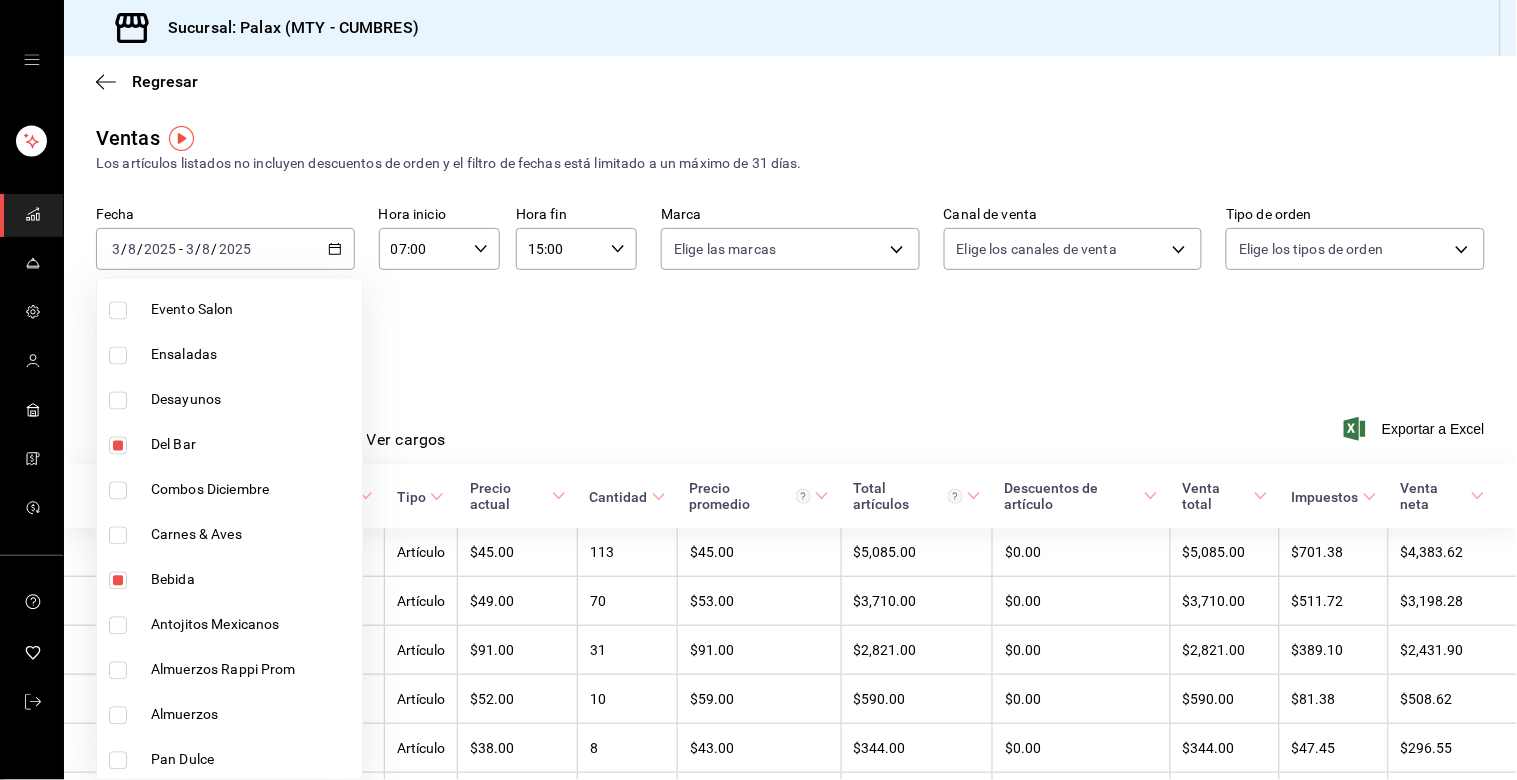 scroll, scrollTop: 1000, scrollLeft: 0, axis: vertical 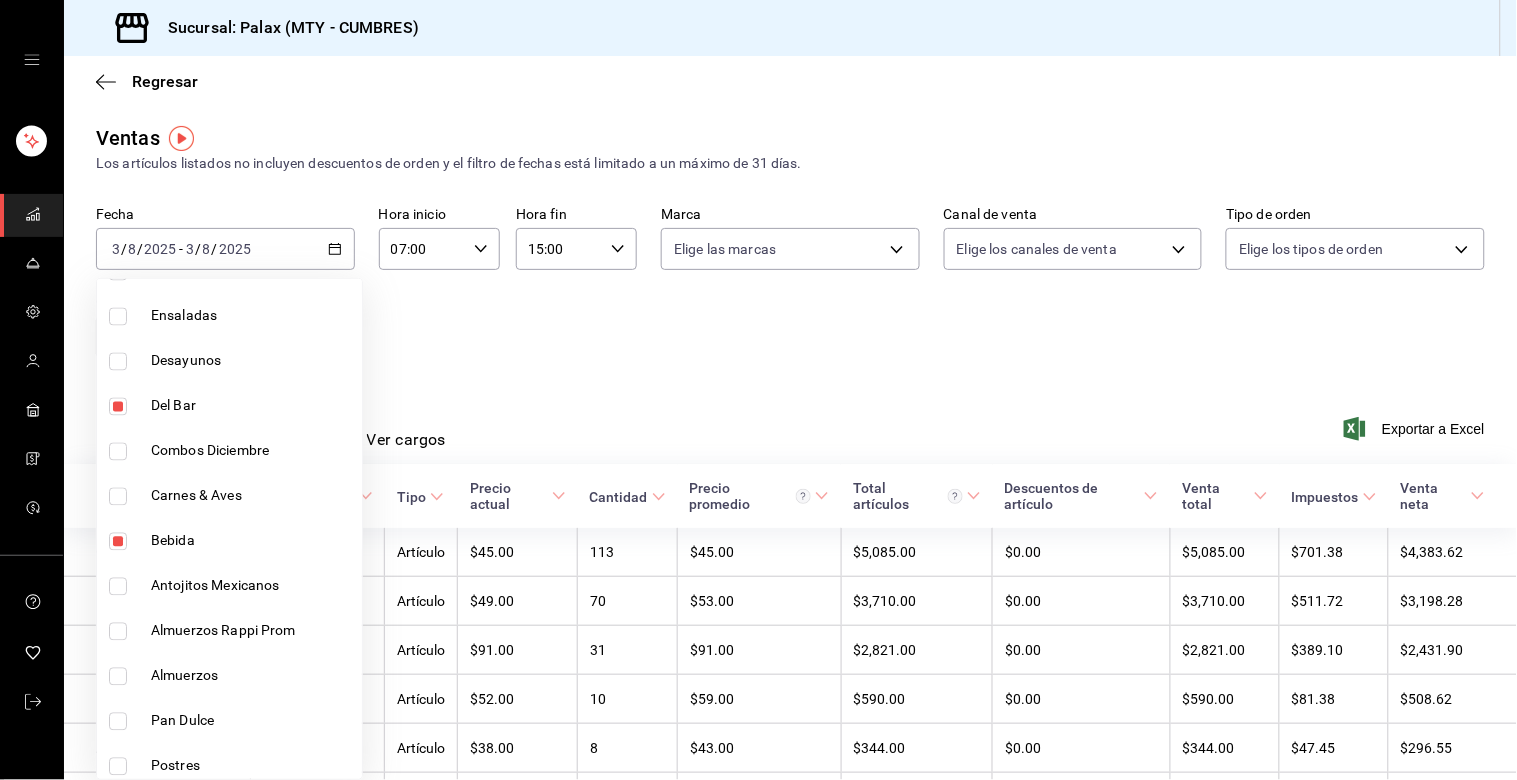 click at bounding box center [118, 542] 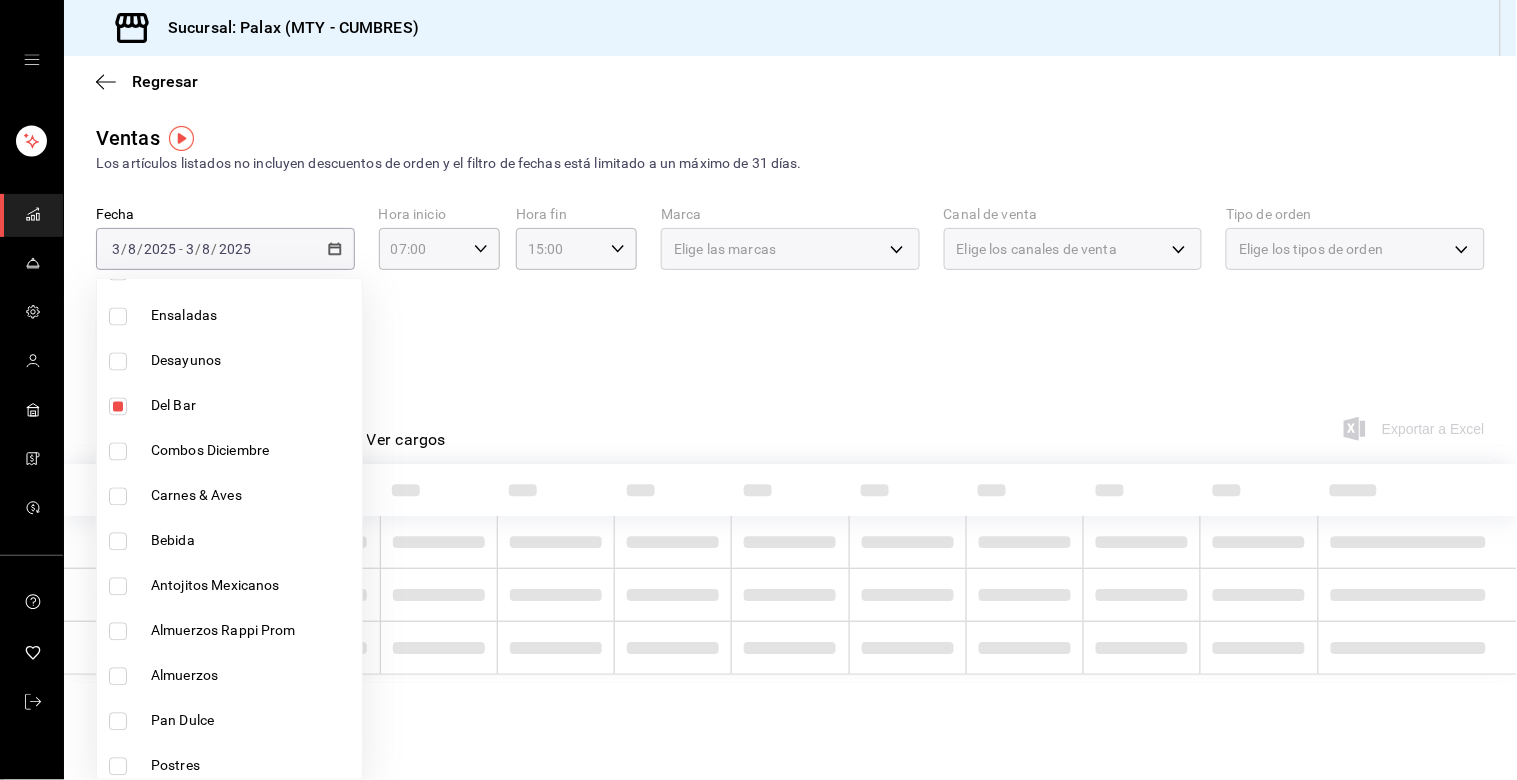 click at bounding box center [118, 407] 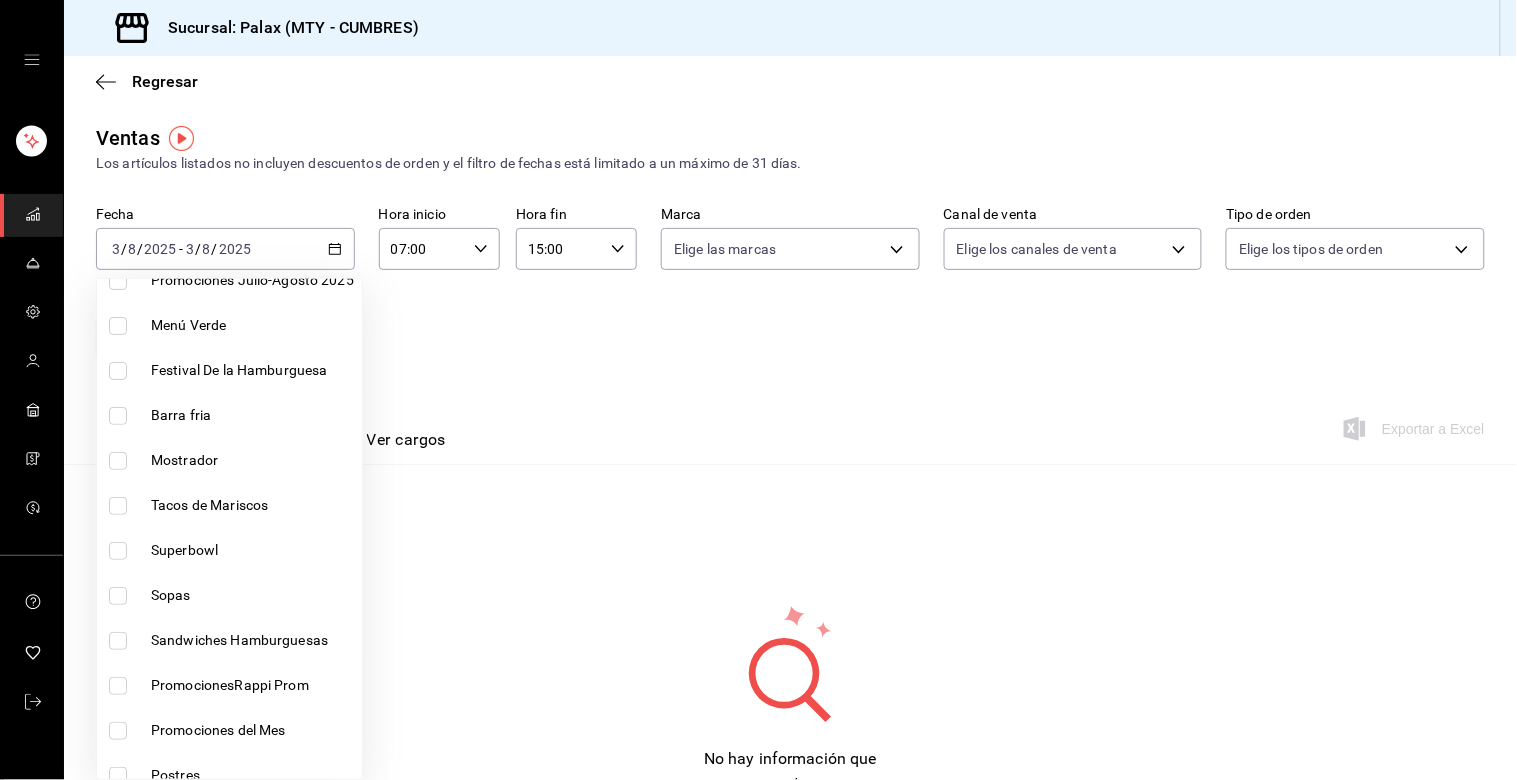 scroll, scrollTop: 0, scrollLeft: 0, axis: both 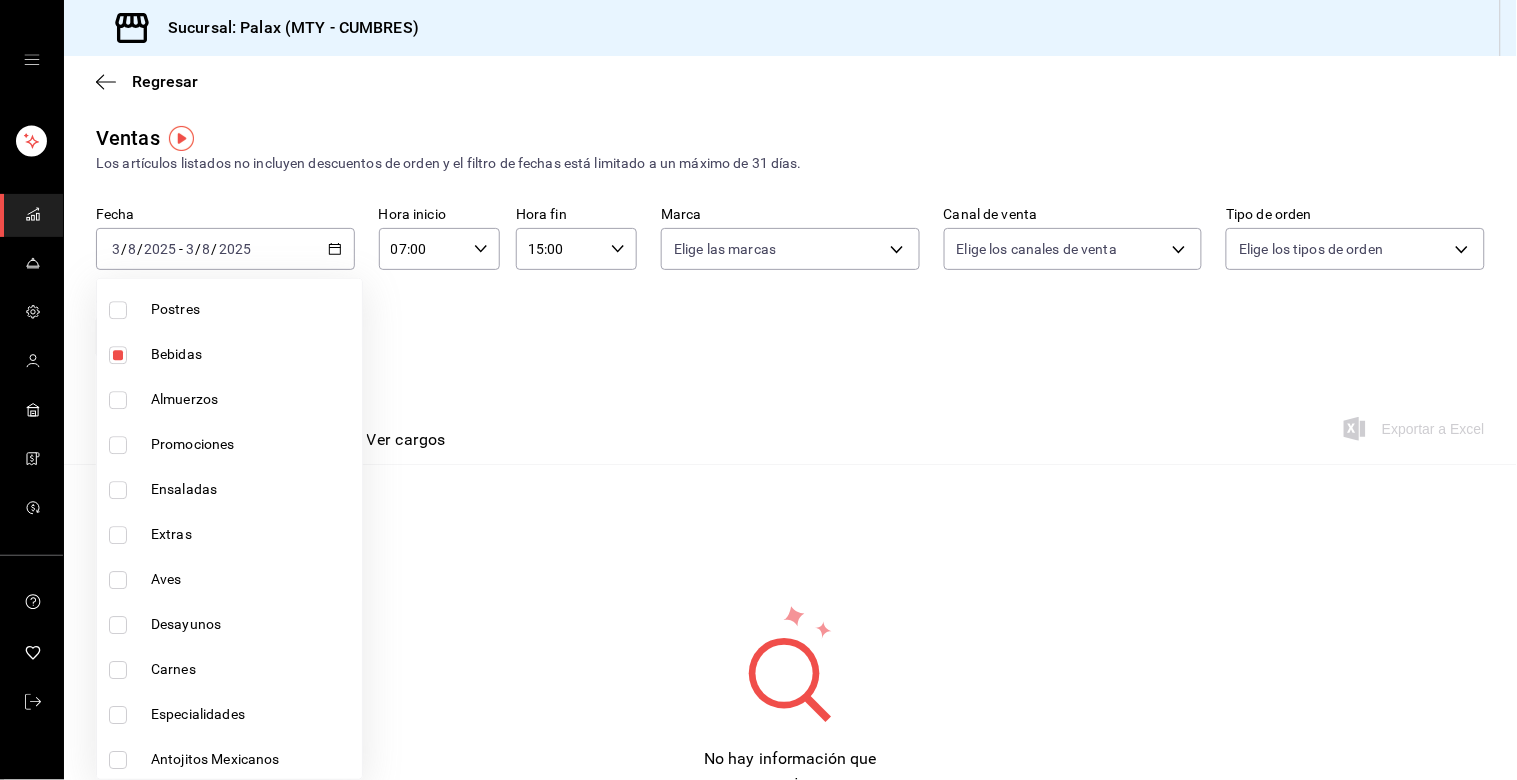 click at bounding box center (118, 355) 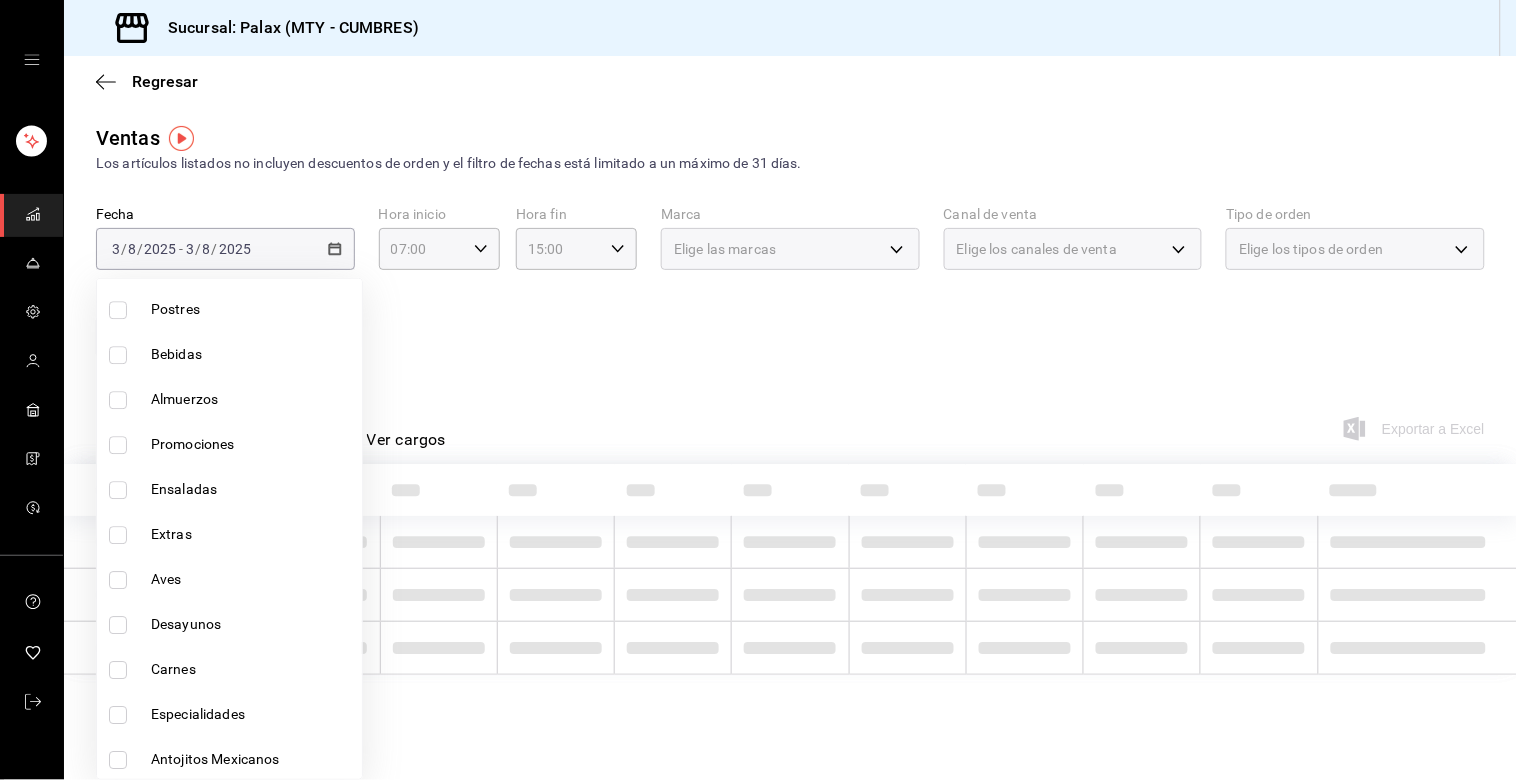 click at bounding box center (758, 390) 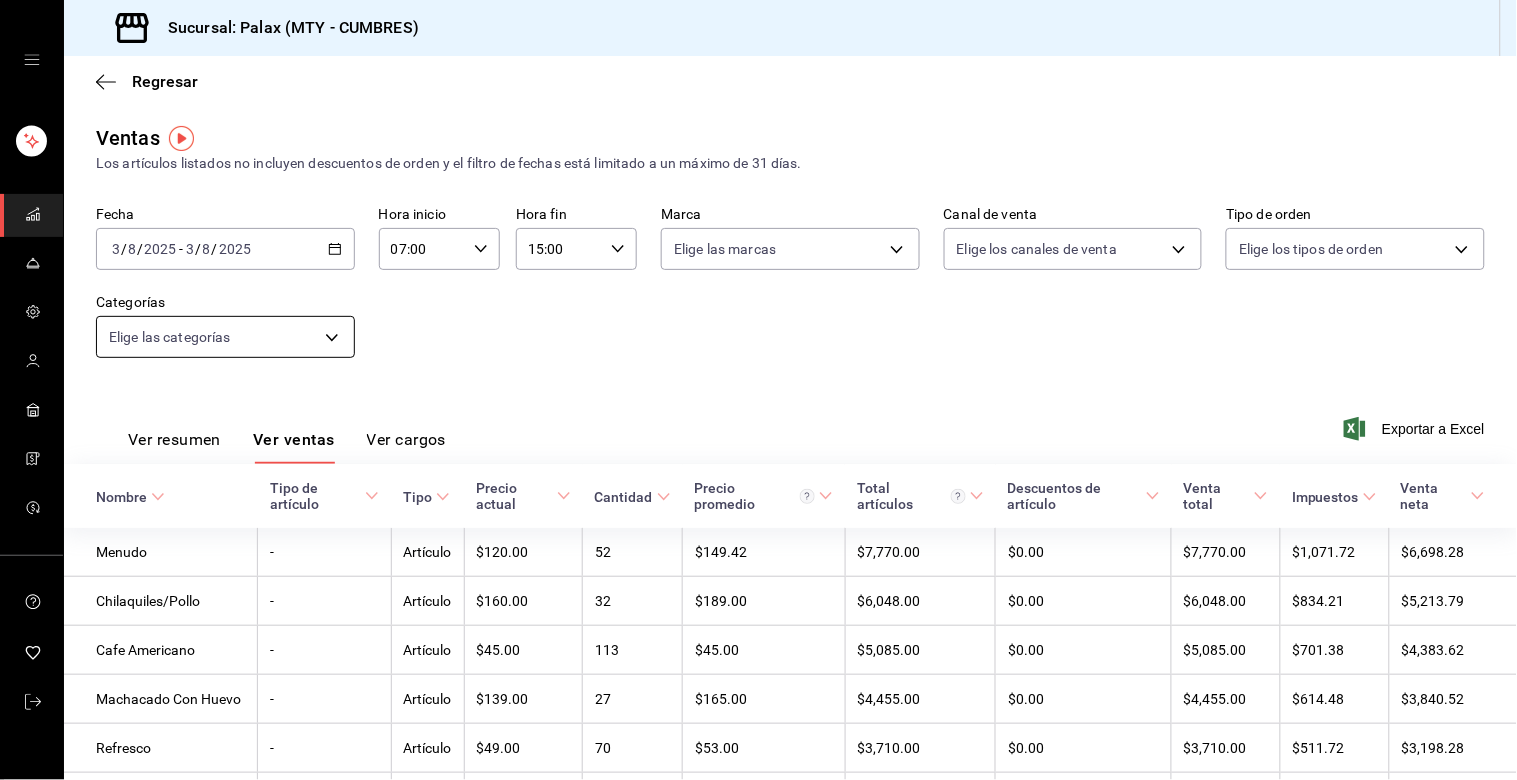 click on "Sucursal: Palax (MTY - CUMBRES) Regresar Ventas Los artículos listados no incluyen descuentos de orden y el filtro de fechas está limitado a un máximo de 31 días. Fecha [DATE] [DATE] - [DATE] [DATE] Hora inicio [TIME] Hora inicio Hora fin [TIME] Hora fin Marca Elige las marcas Canal de venta Elige los canales de venta Tipo de orden Elige los tipos de orden Categorías Elige las categorías Ver resumen Ver ventas Ver cargos Exportar a Excel Nombre Tipo de artículo Tipo Precio actual Cantidad Precio promedio   Total artículos   Descuentos de artículo Venta total Impuestos Venta neta Menudo - Artículo $[PRICE] [NUMBER] $[PRICE] $[PRICE] $[PRICE] $[PRICE] $[PRICE] $[PRICE] $[PRICE] Chilaquiles/Pollo - Artículo $[PRICE] [NUMBER] $[PRICE] $[PRICE] $[PRICE] $[PRICE] $[PRICE] $[PRICE] $[PRICE] Cafe Americano - Artículo $[PRICE] [NUMBER] $[PRICE] $[PRICE] $[PRICE] $[PRICE] $[PRICE] $[PRICE] Machacado Con Huevo - Artículo $[PRICE] [NUMBER] $[PRICE] $[PRICE] $[PRICE] $[PRICE] $[PRICE] $[PRICE] Refresco - Artículo $[PRICE] [NUMBER] $[PRICE] $[PRICE] $[PRICE] $[PRICE] $[PRICE]" at bounding box center [758, 390] 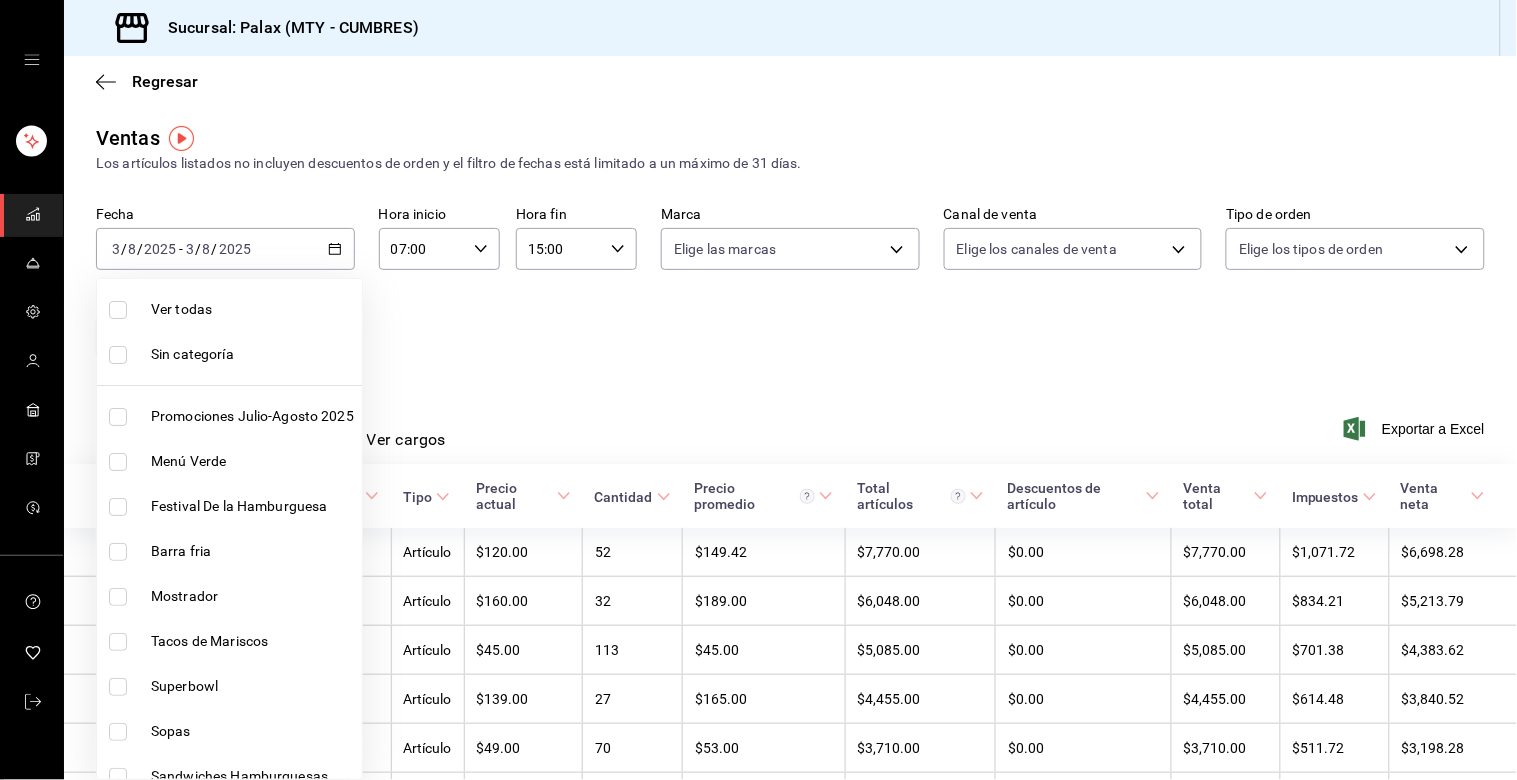 drag, startPoint x: 118, startPoint y: 353, endPoint x: 605, endPoint y: 374, distance: 487.45258 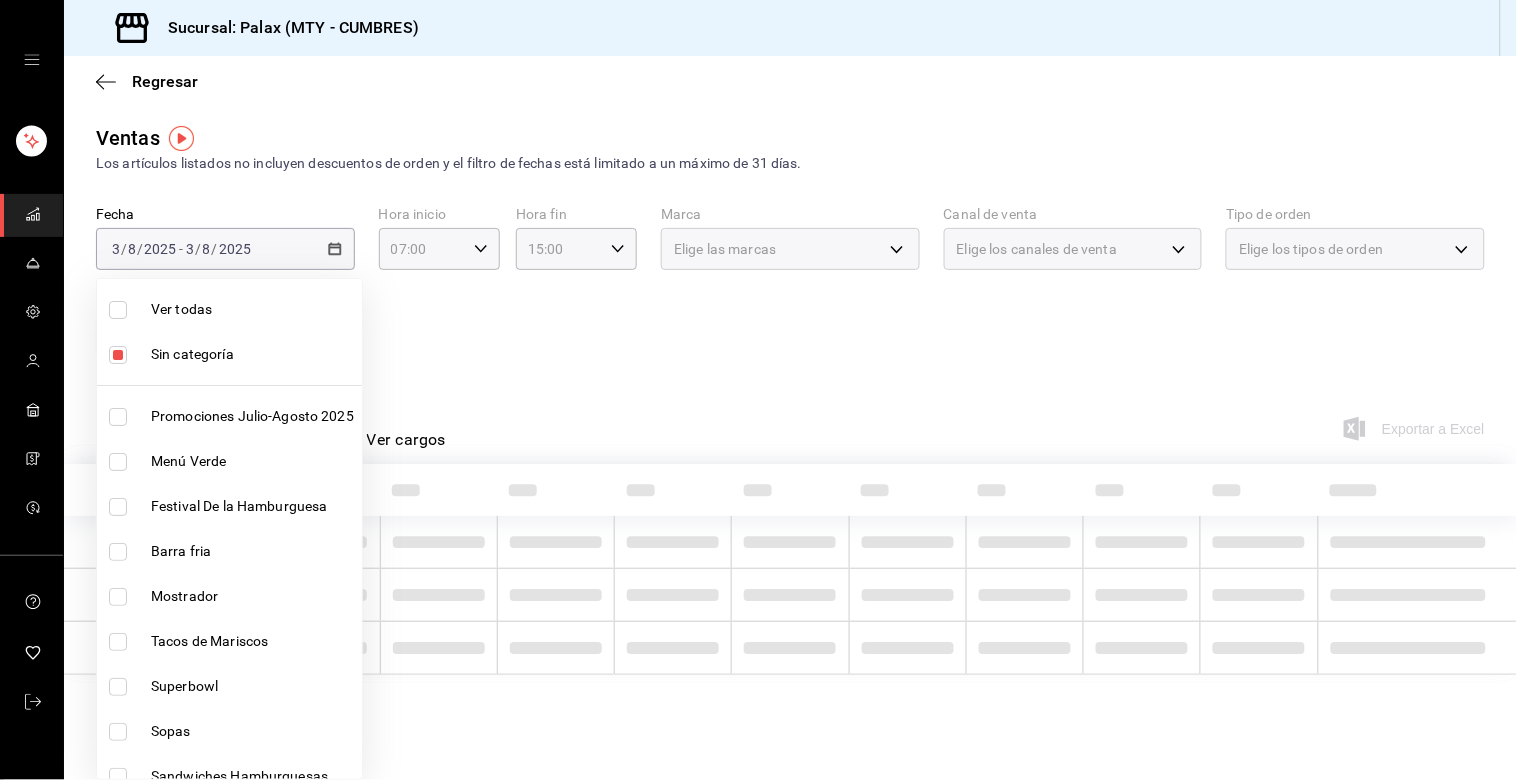 click at bounding box center [758, 390] 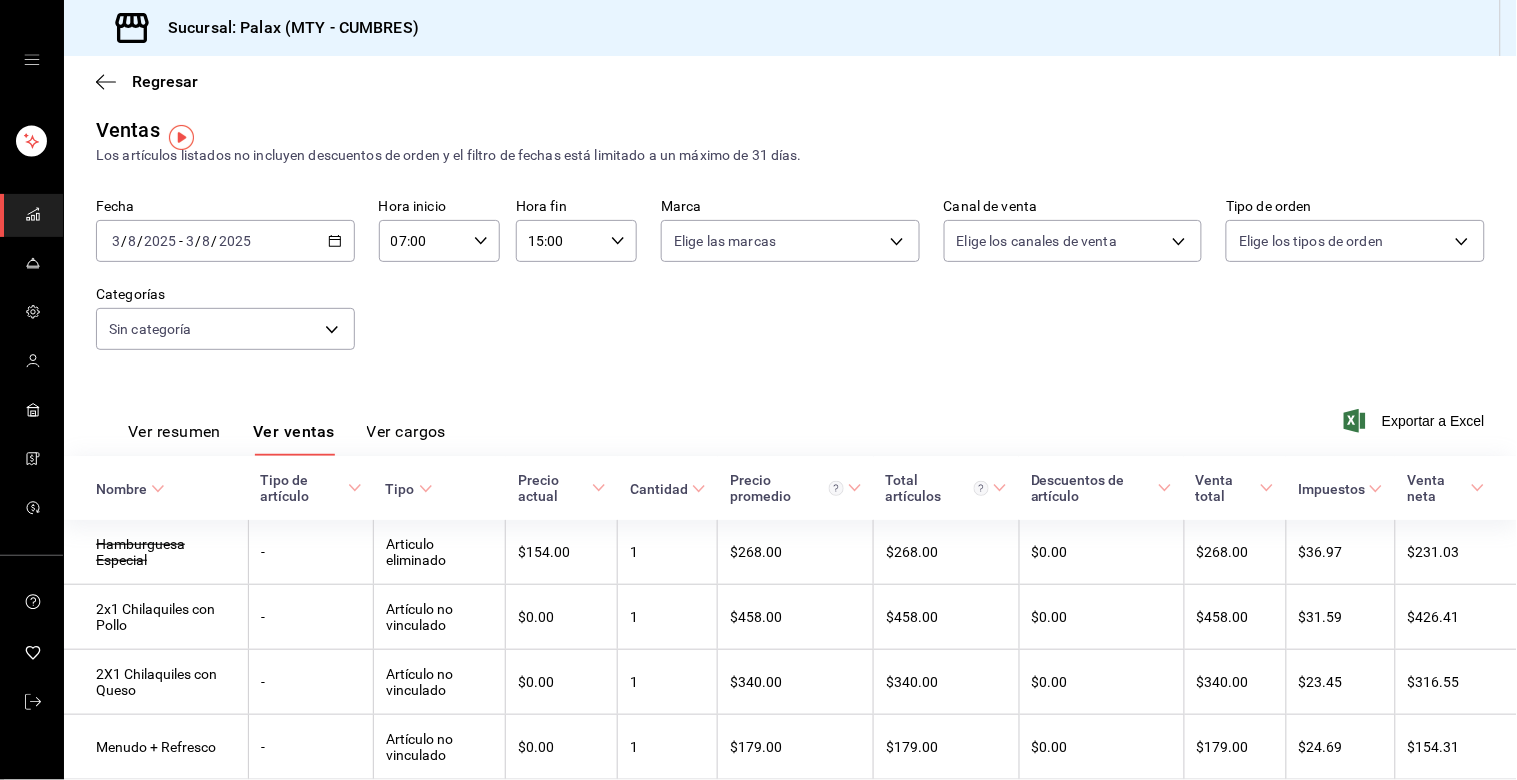 scroll, scrollTop: 0, scrollLeft: 0, axis: both 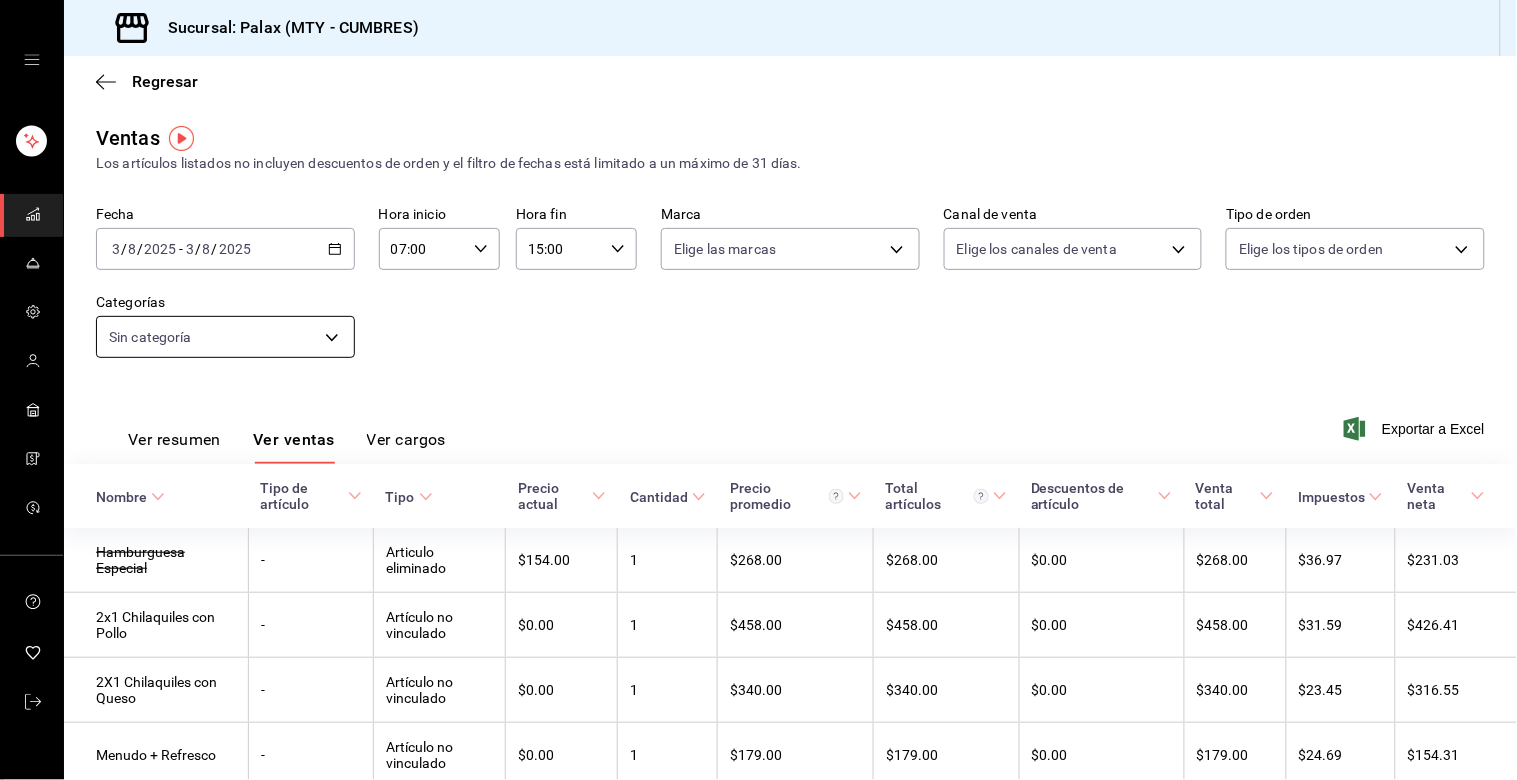 click on "Sucursal: Palax (MTY - CUMBRES) Regresar Ventas Los artículos listados no incluyen descuentos de orden y el filtro de fechas está limitado a un máximo de 31 días. Fecha [DATE] [DATE] - [DATE] [DATE] Hora inicio [TIME] Hora inicio Hora fin [TIME] Hora fin Marca Elige las marcas Canal de venta Elige los canales de venta Tipo de orden Elige los tipos de orden Categorías Sin categoría Ver resumen Ver ventas Ver cargos Exportar a Excel Nombre Tipo de artículo Tipo Precio actual Cantidad Precio promedio   Total artículos   Descuentos de artículo Venta total Impuestos Venta neta Hamburguesa Especial - Articulo eliminado $[PRICE] [NUMBER] $[PRICE] $[PRICE] $[PRICE] $[PRICE] $[PRICE] $[PRICE] 2x1 Chilaquiles con Pollo - Artículo no vinculado $[PRICE] [NUMBER] $[PRICE] $[PRICE] $[PRICE] $[PRICE] $[PRICE] $[PRICE] 2X1 Chilaquiles con Queso - Artículo no vinculado $[PRICE] [NUMBER] $[PRICE] $[PRICE] $[PRICE] $[PRICE] $[PRICE] $[PRICE] Menudo + Refresco - Artículo no vinculado $[PRICE] [NUMBER] $[PRICE] $[PRICE] $[PRICE] $[PRICE] $[PRICE] $[PRICE] Menudo + Refresco" at bounding box center [758, 390] 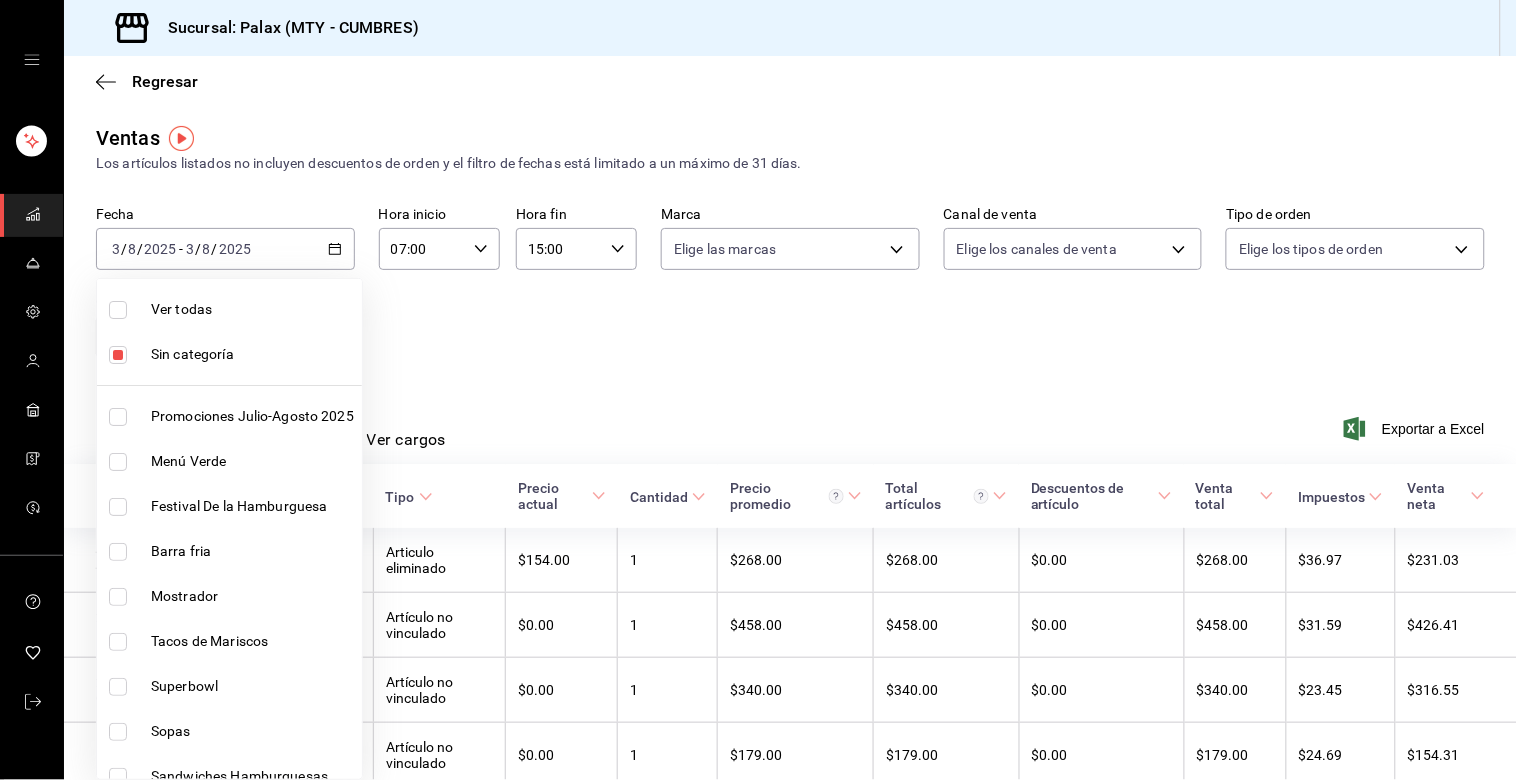 click at bounding box center [118, 355] 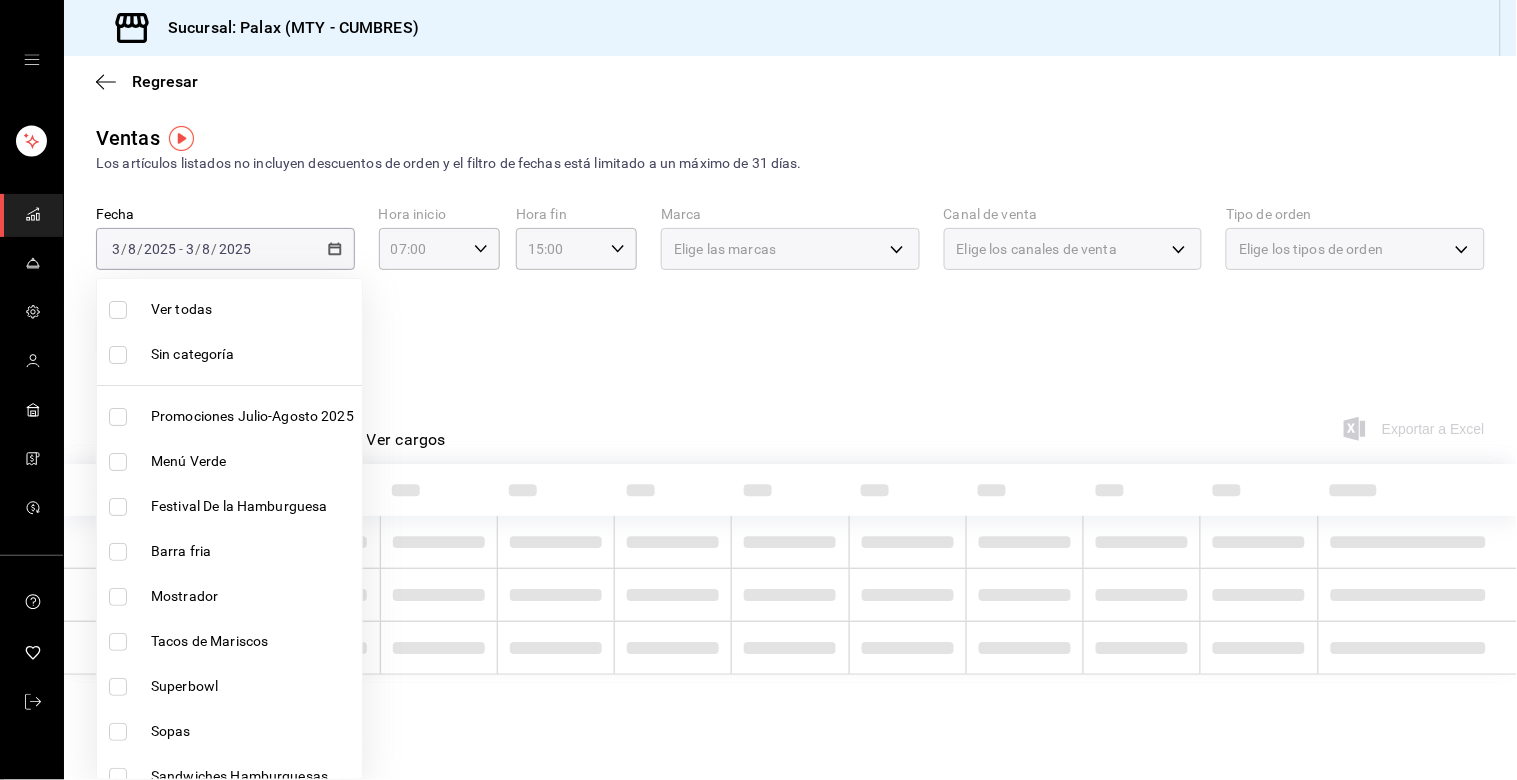 click at bounding box center [118, 310] 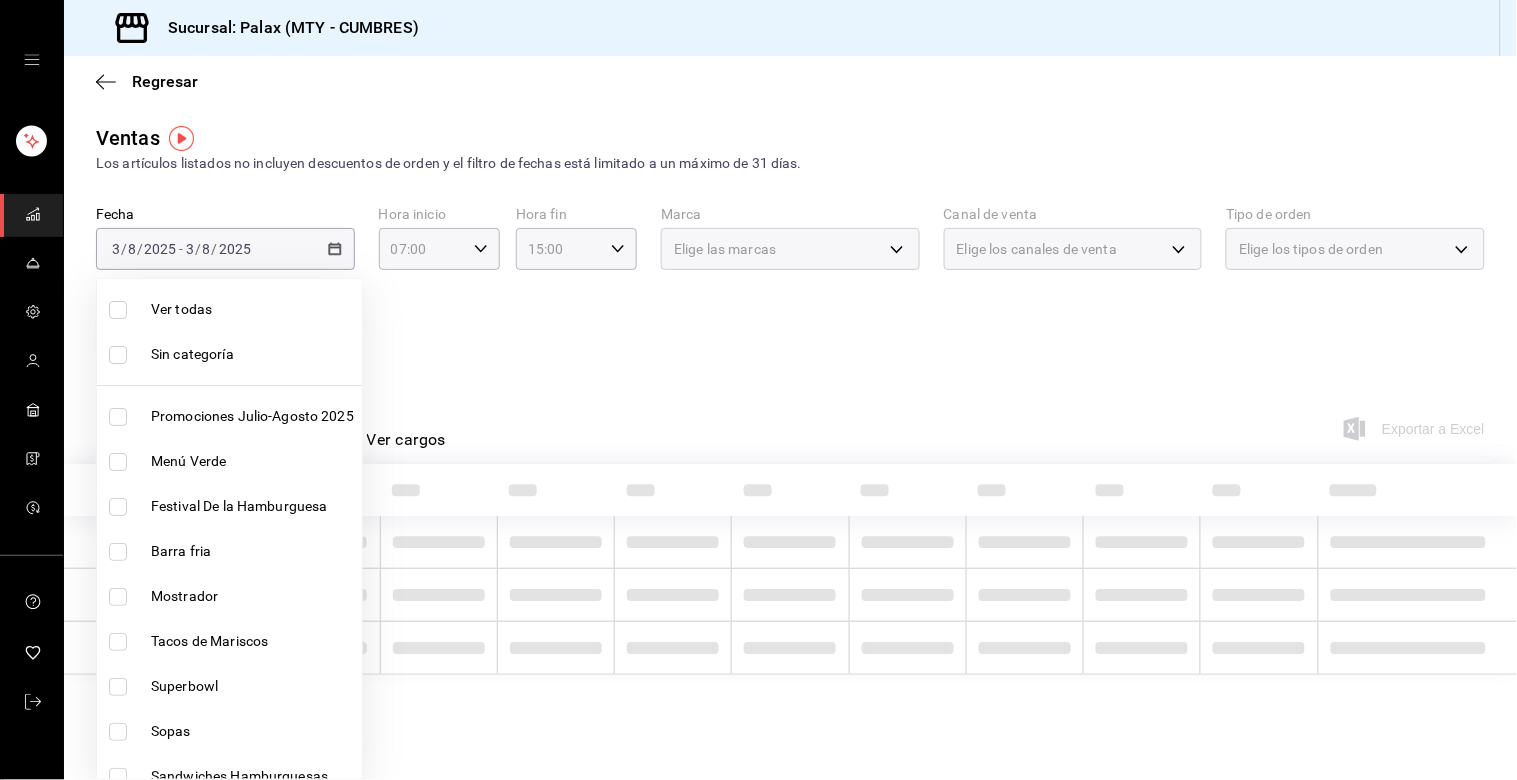 checkbox on "true" 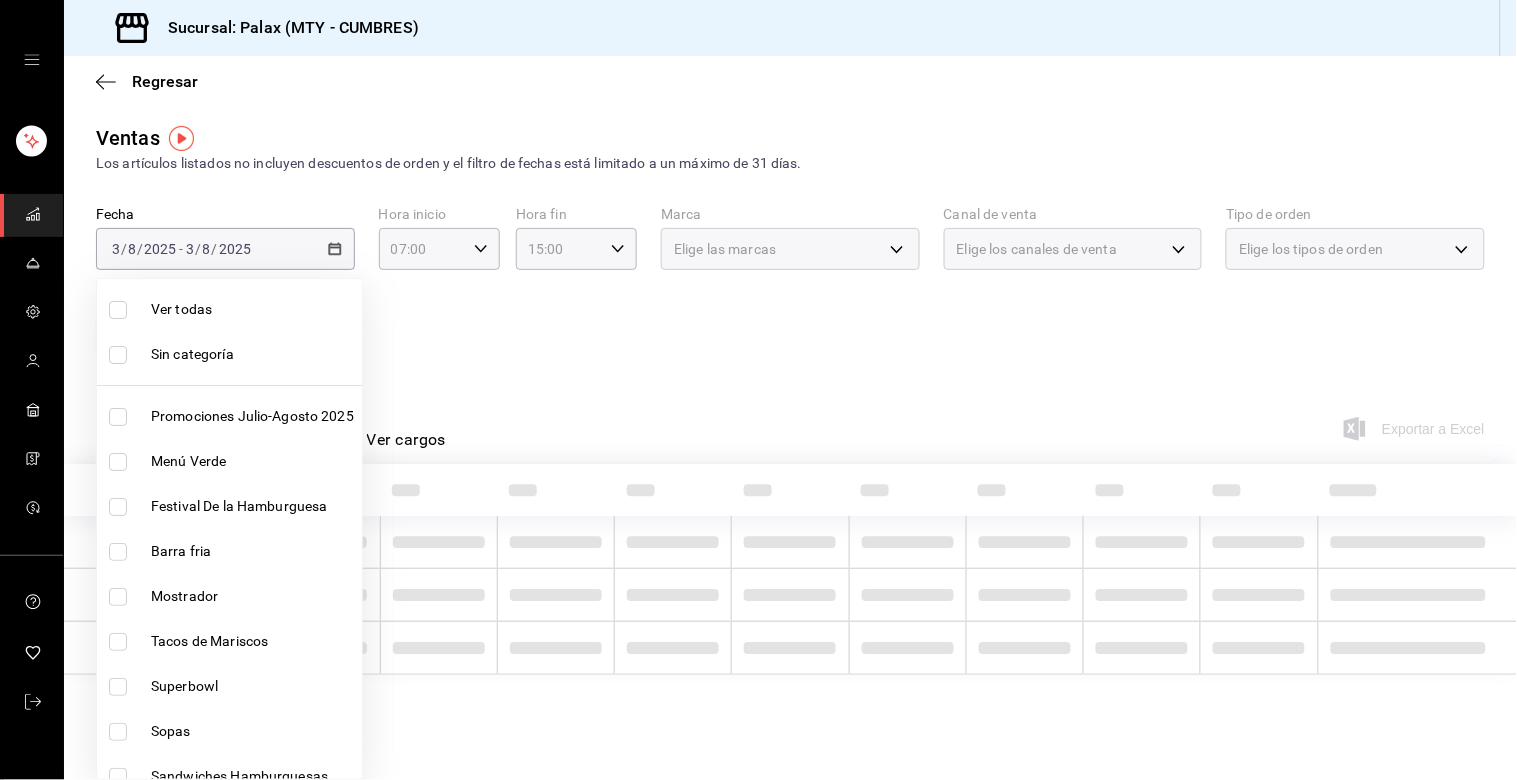 type on "[UUID],[UUID],[UUID],[UUID],[UUID],[UUID],[UUID],[UUID],[UUID],[UUID],[UUID],[UUID],[UUID],[UUID],[UUID],[UUID],[UUID],[UUID],[UUID],[UUID],[UUID],[UUID],[UUID],[UUID],[UUID],[UUID],[UUID]" 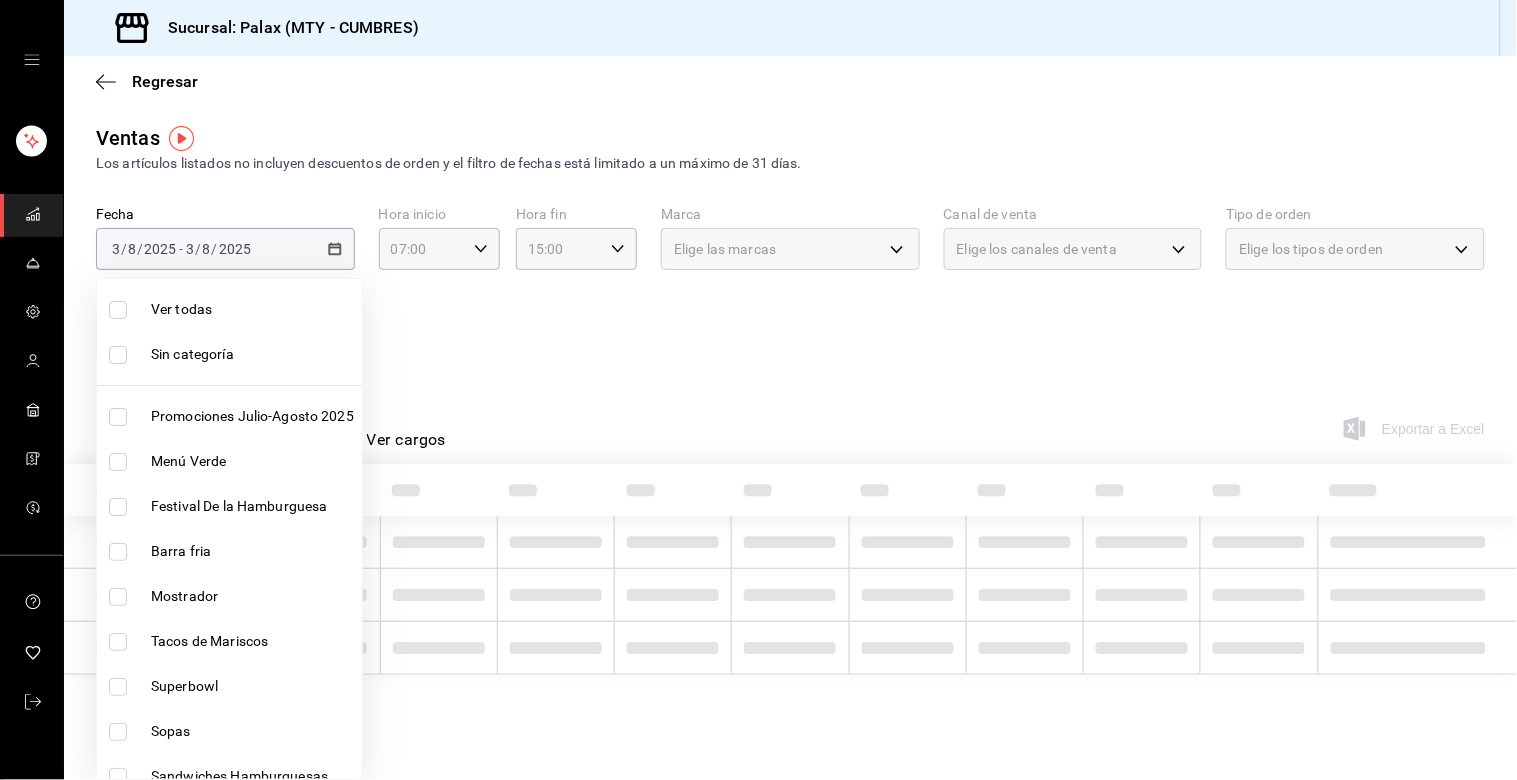 checkbox on "true" 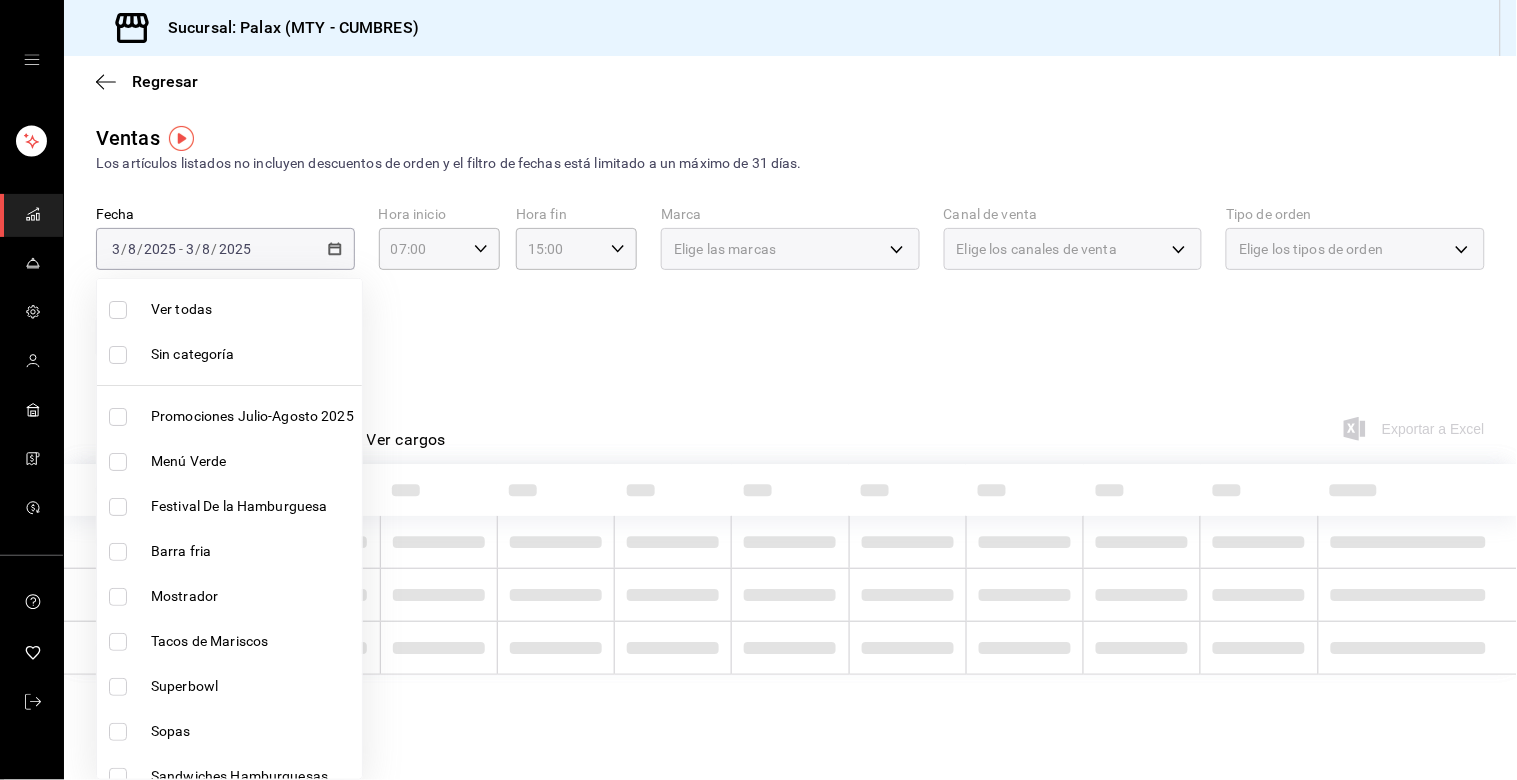 checkbox on "true" 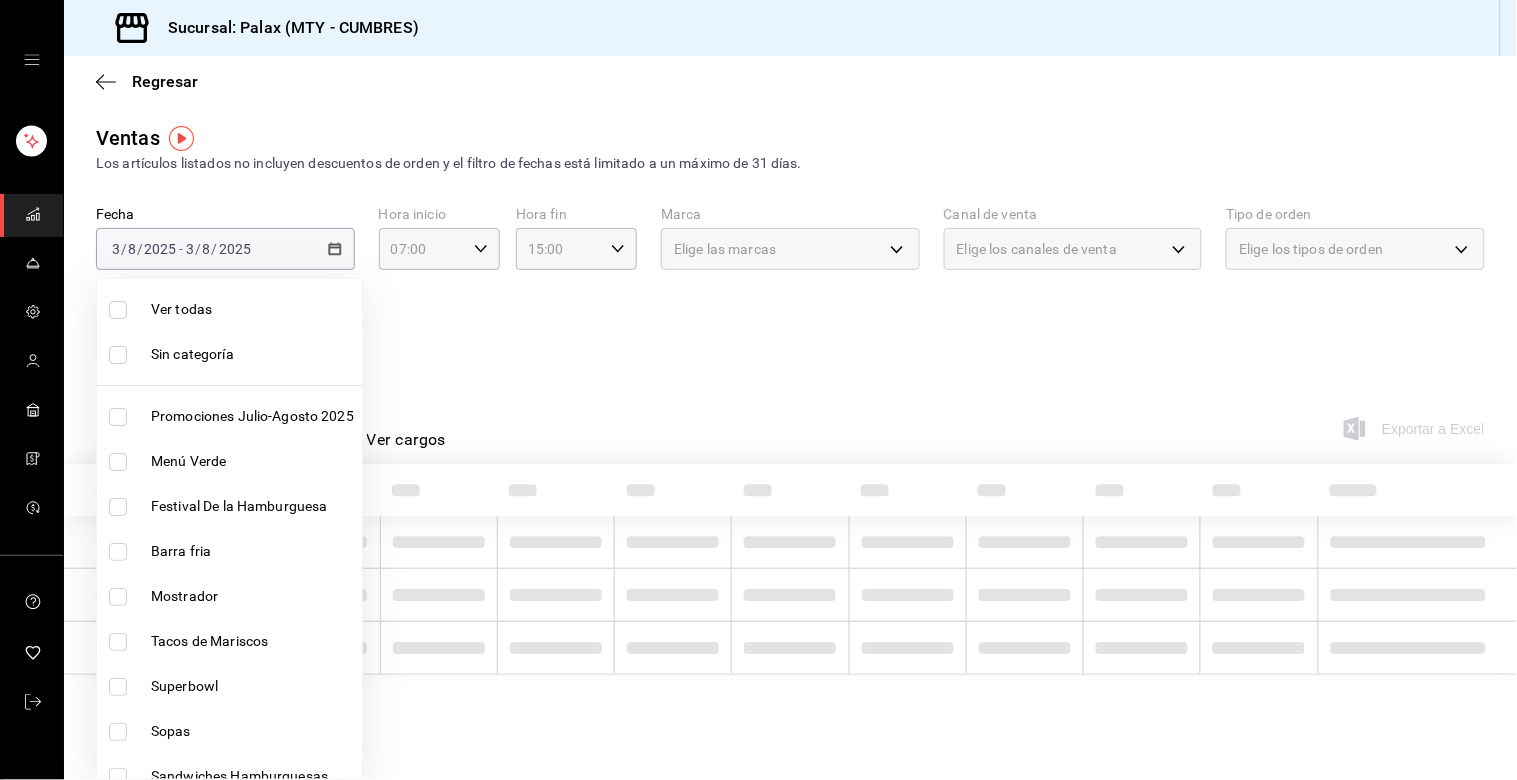 checkbox on "true" 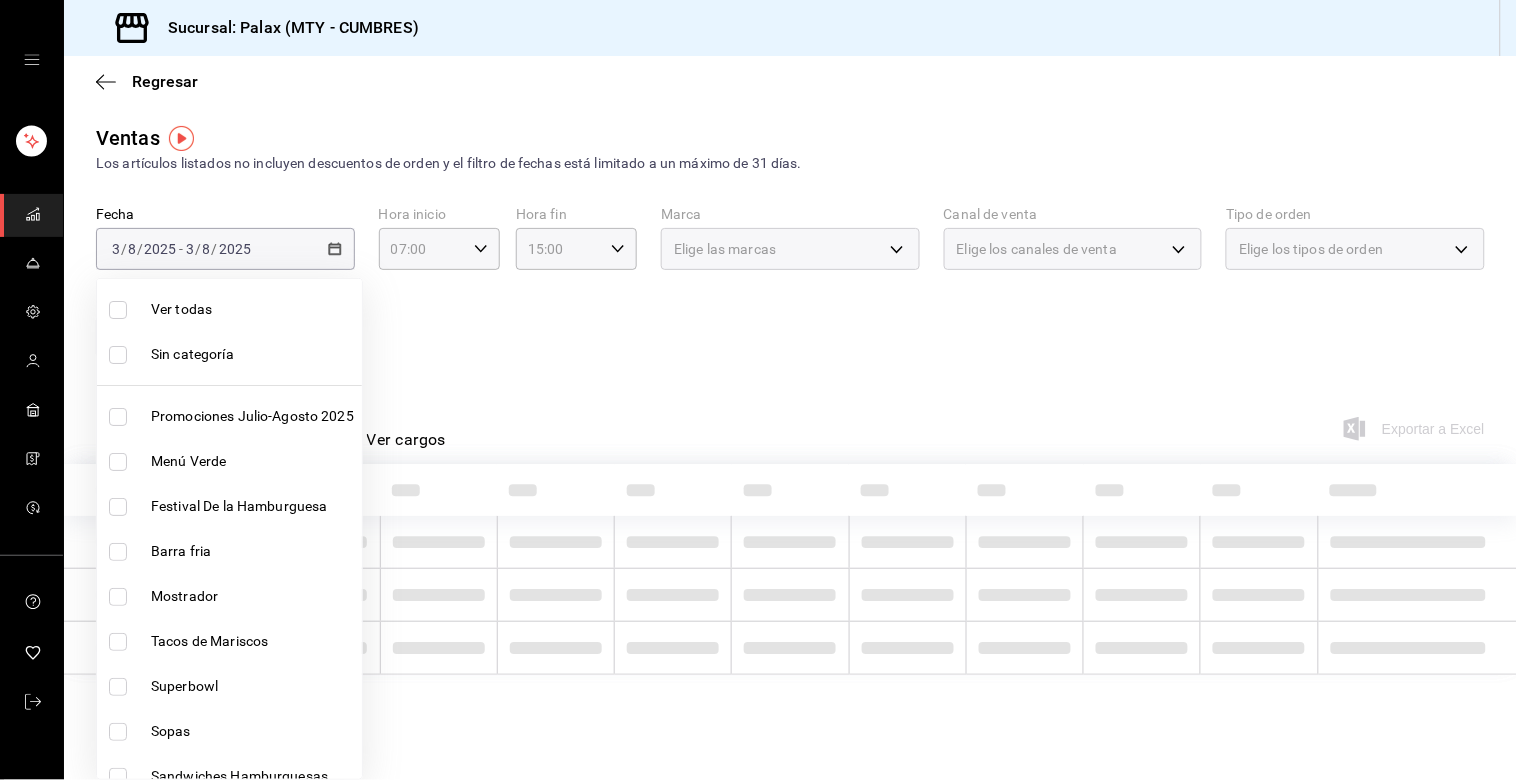 checkbox on "true" 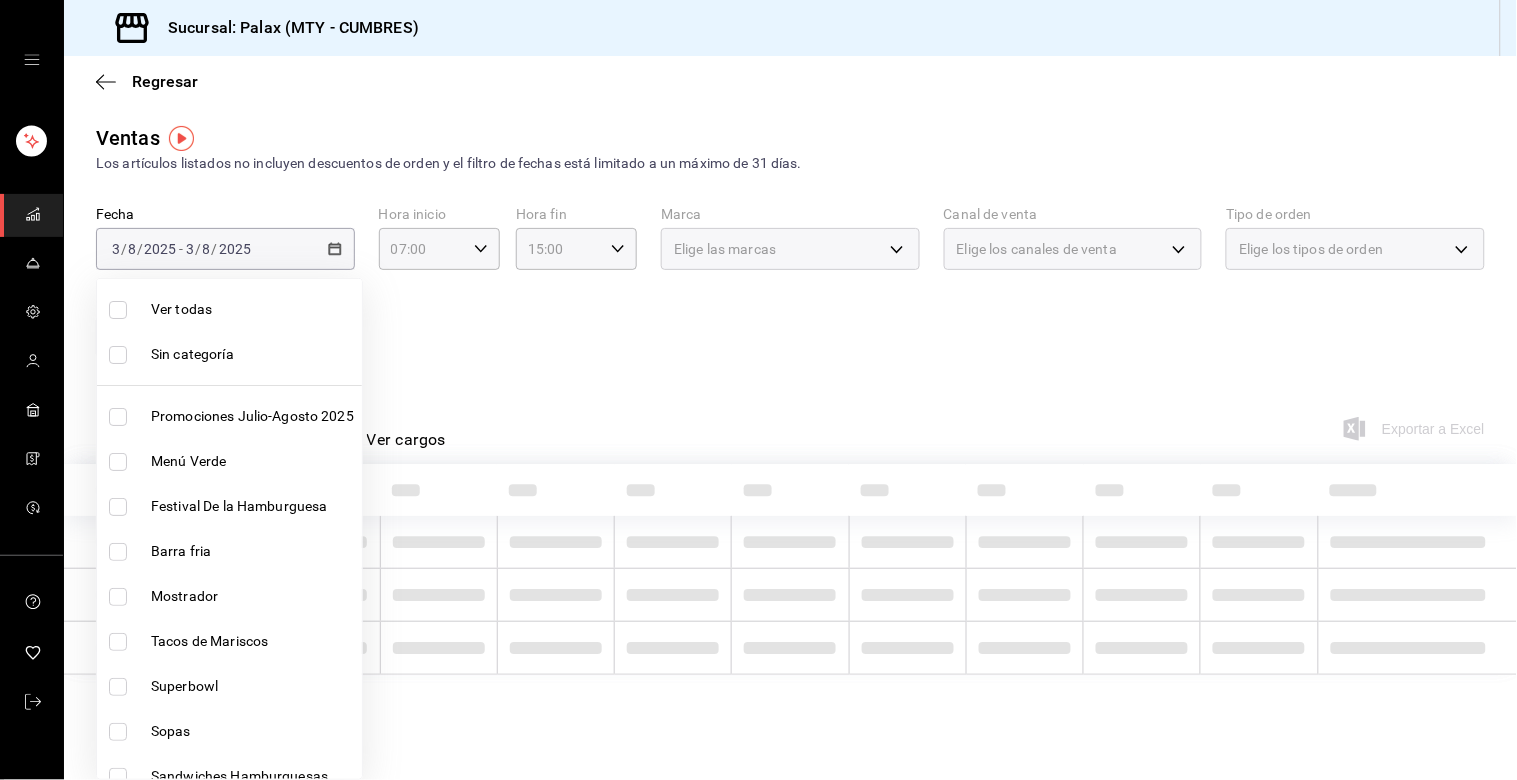checkbox on "true" 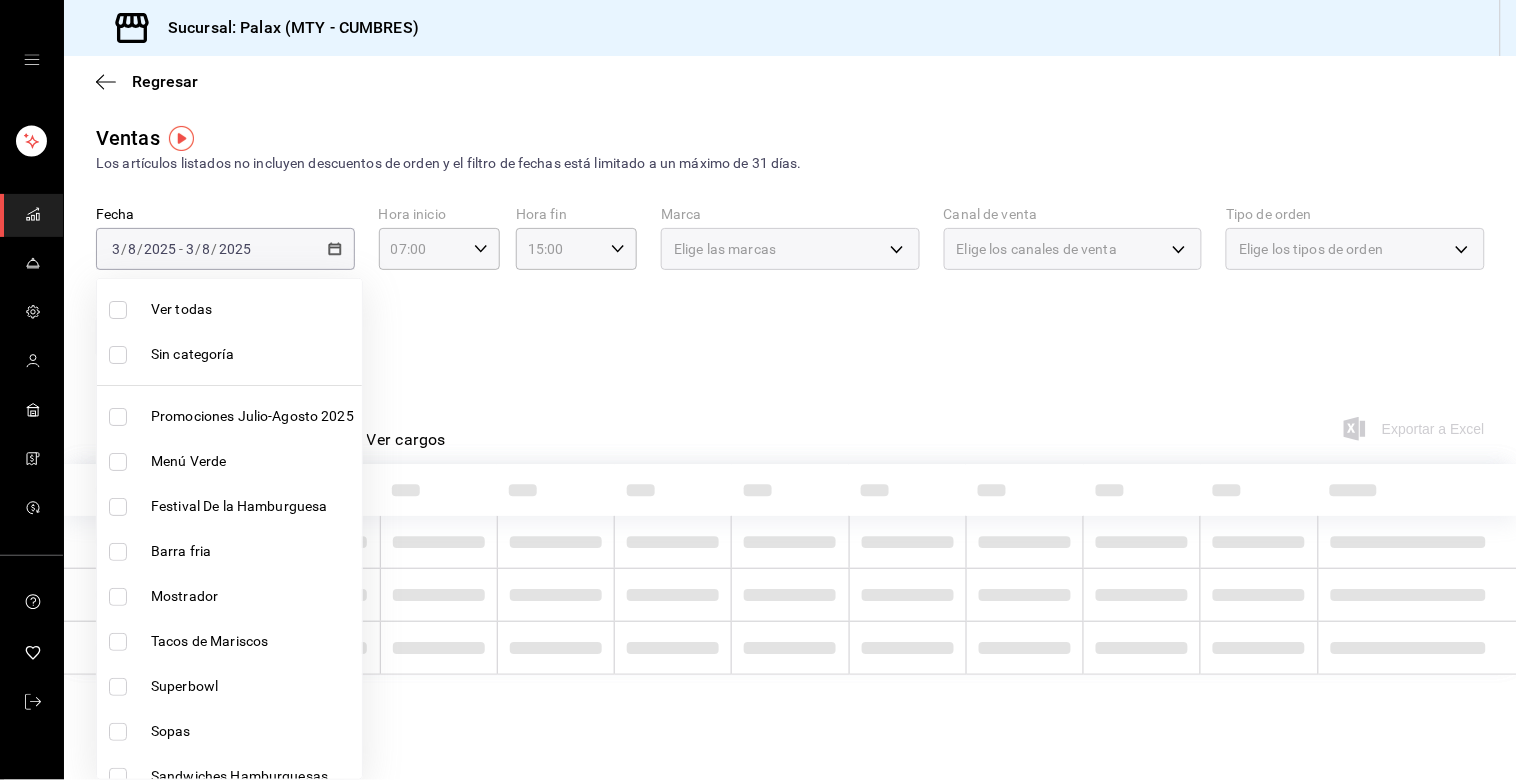 checkbox on "true" 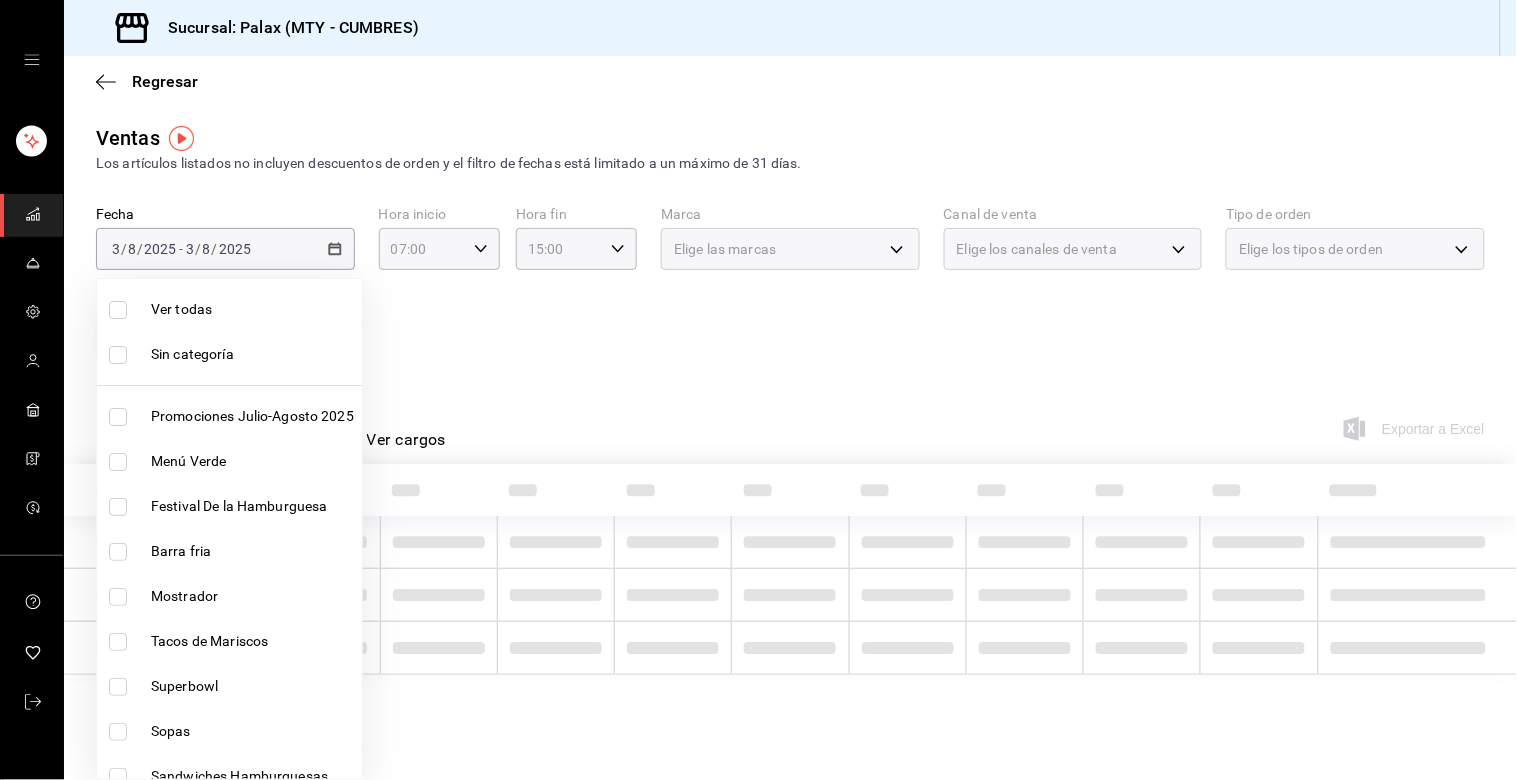 checkbox on "true" 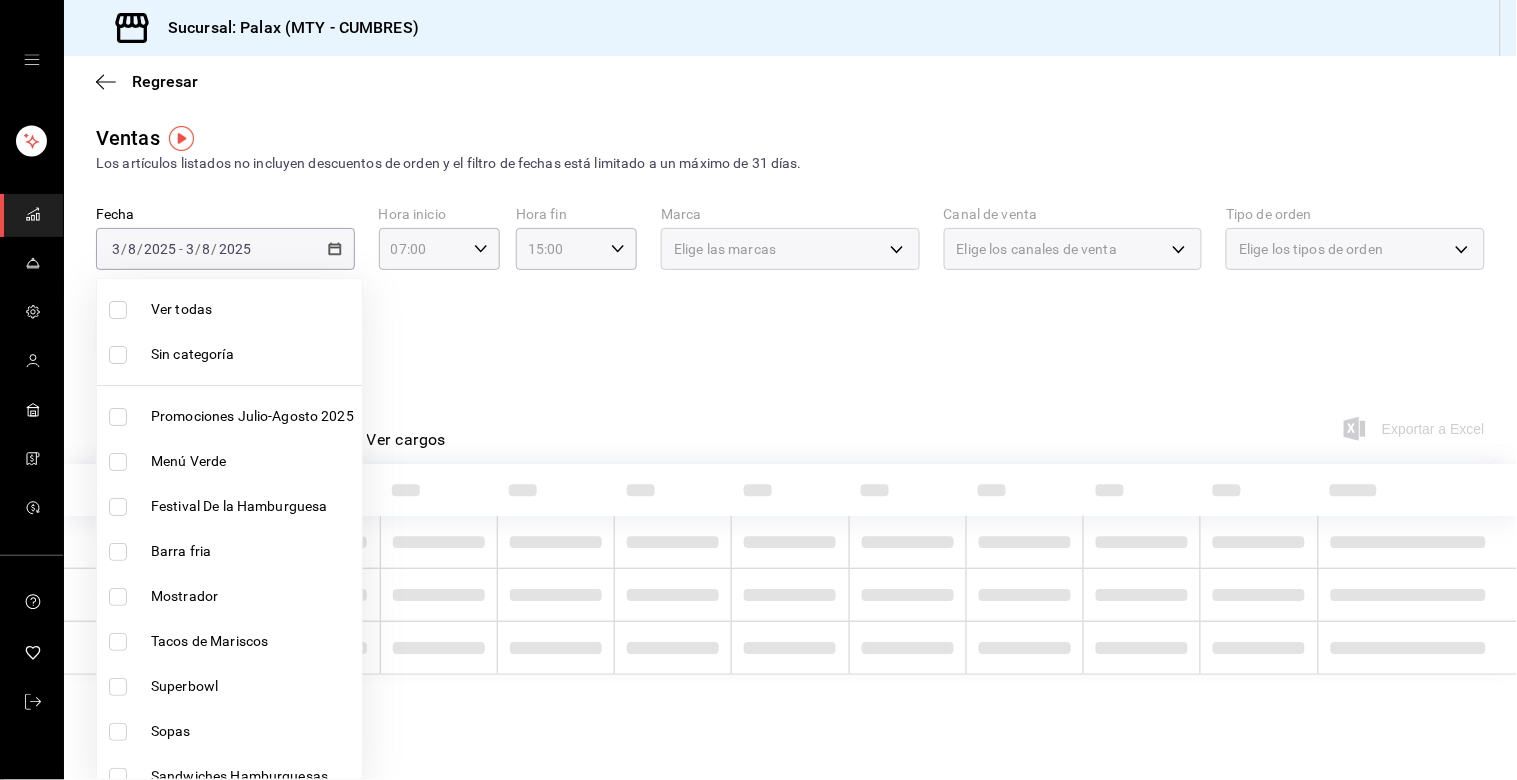 checkbox on "true" 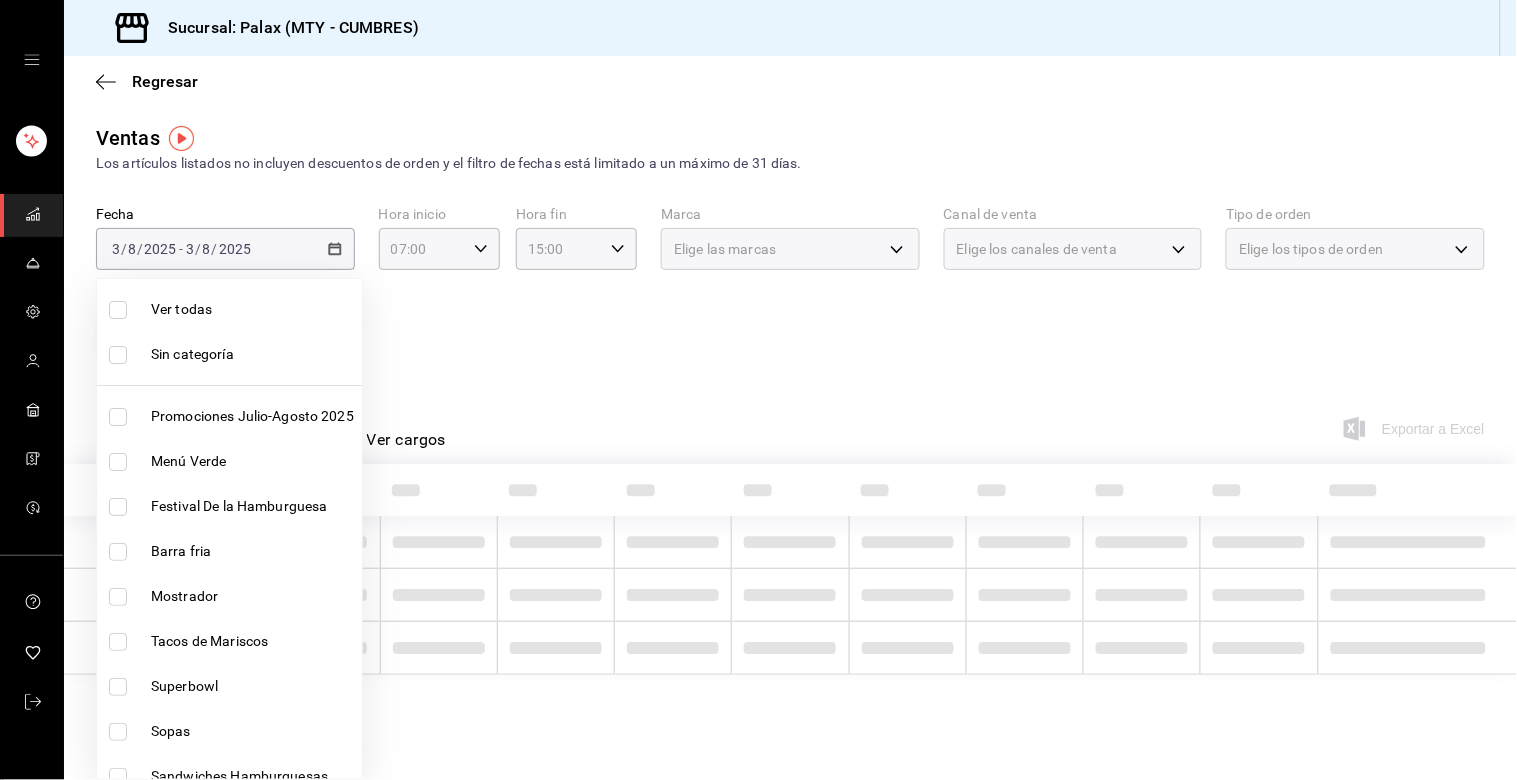 checkbox on "true" 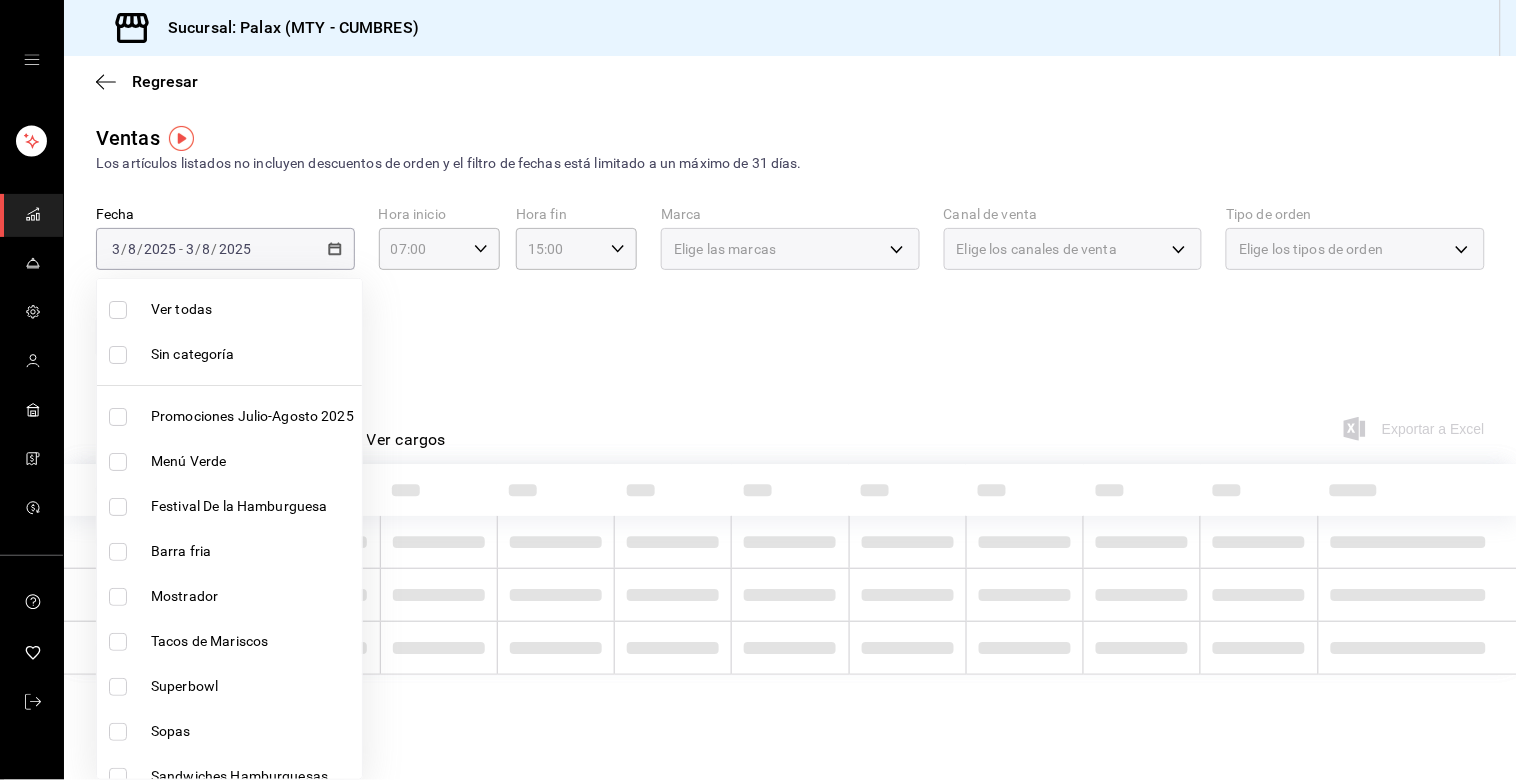 checkbox on "true" 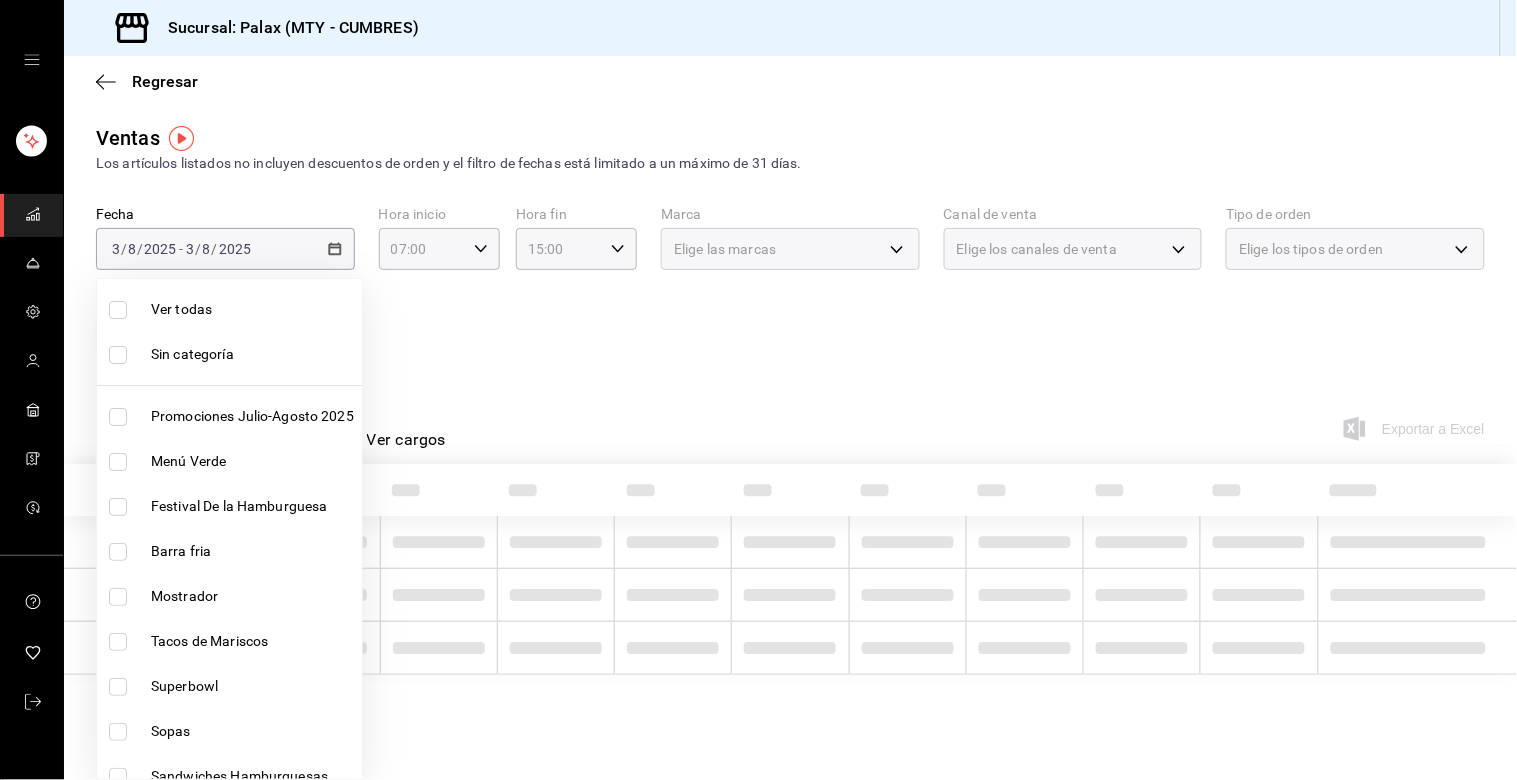 checkbox on "true" 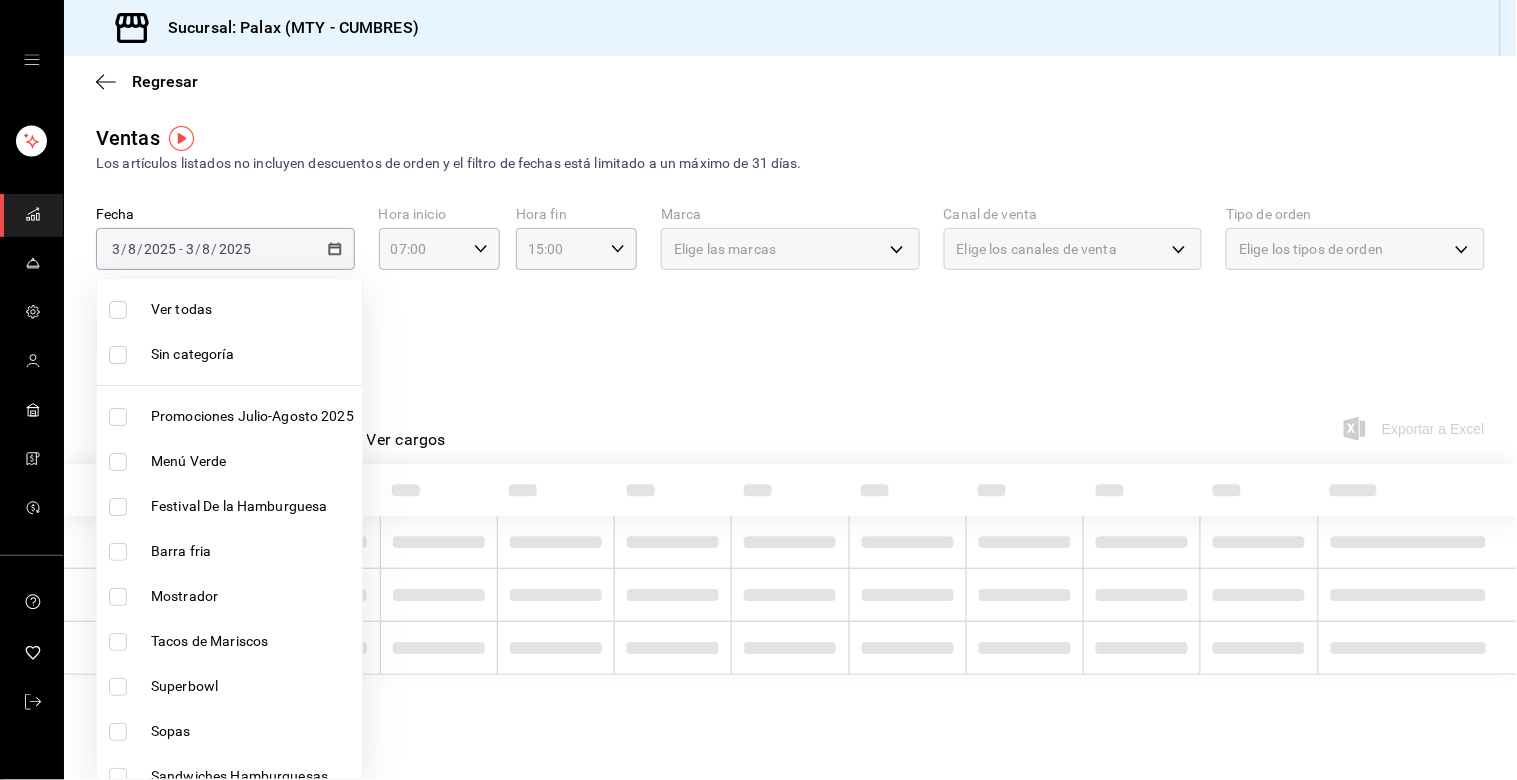 checkbox on "true" 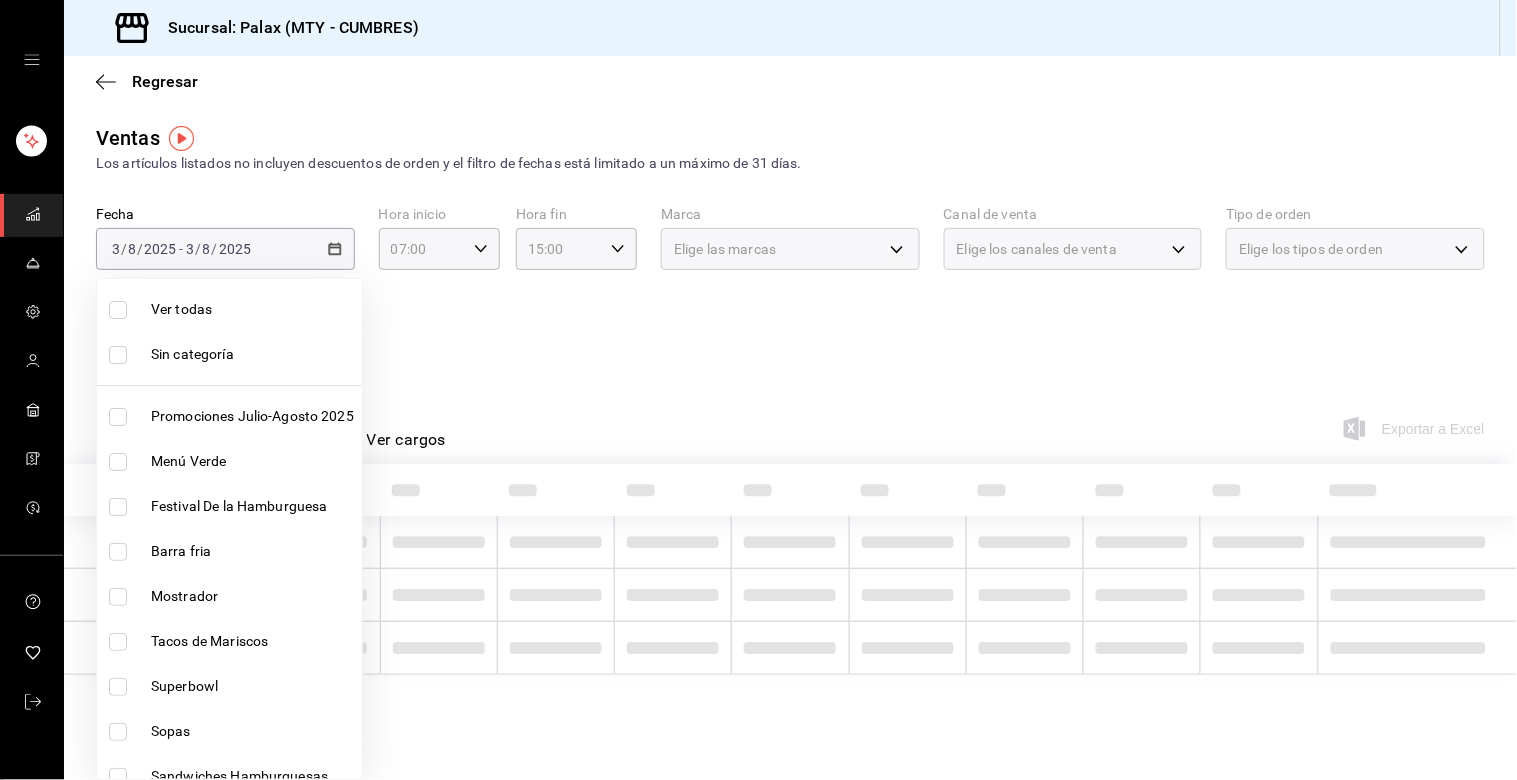 checkbox on "true" 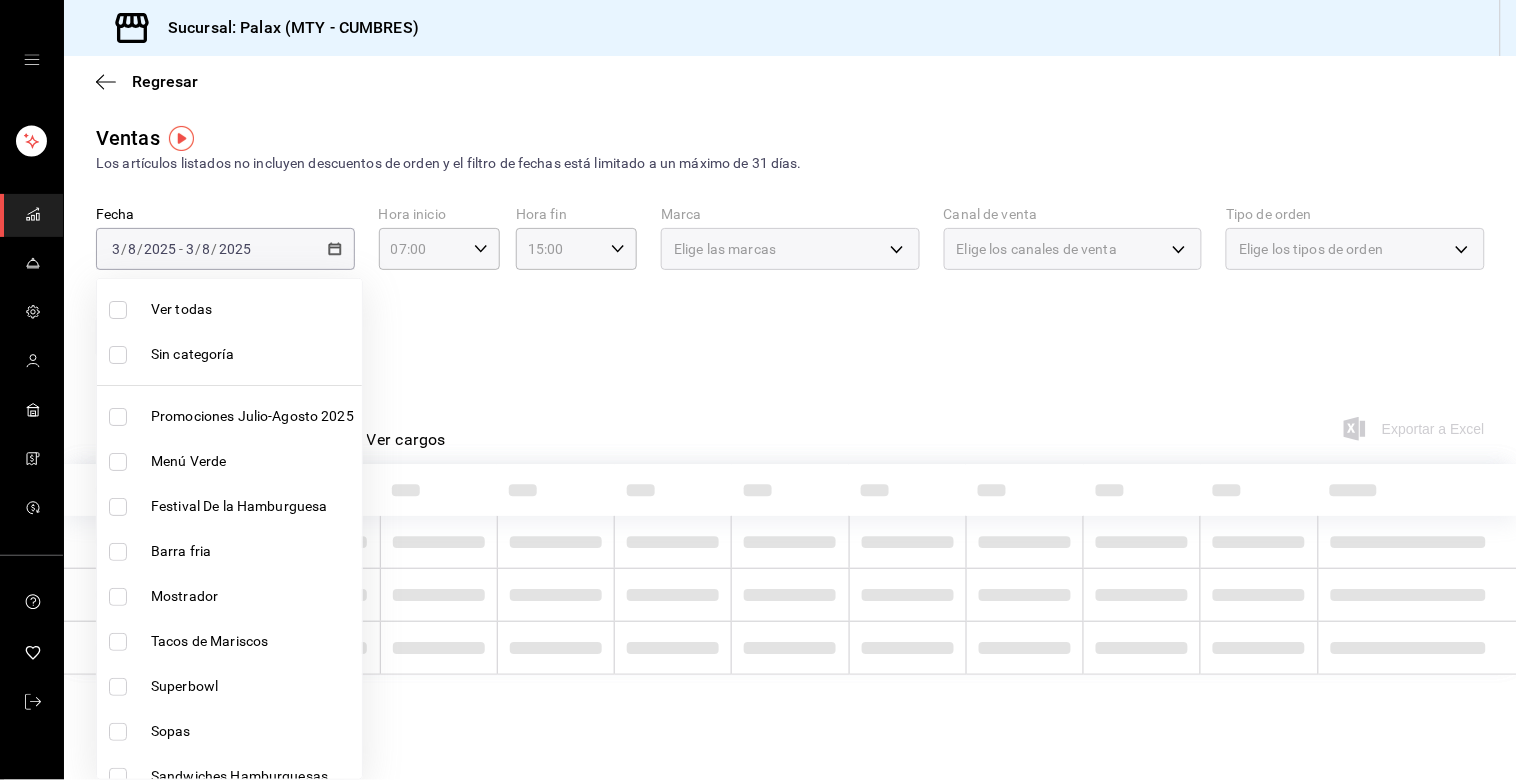 checkbox on "true" 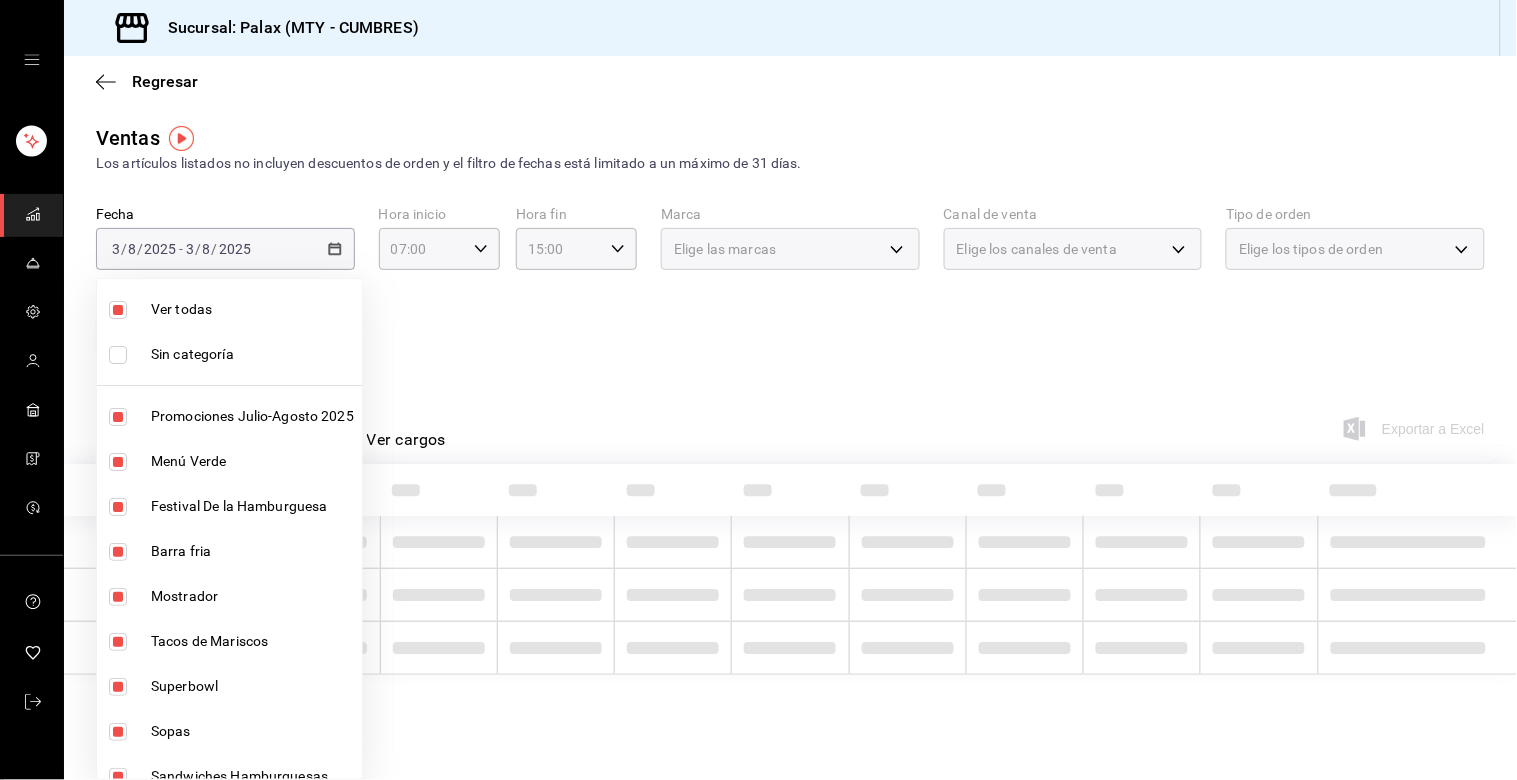 click at bounding box center [758, 390] 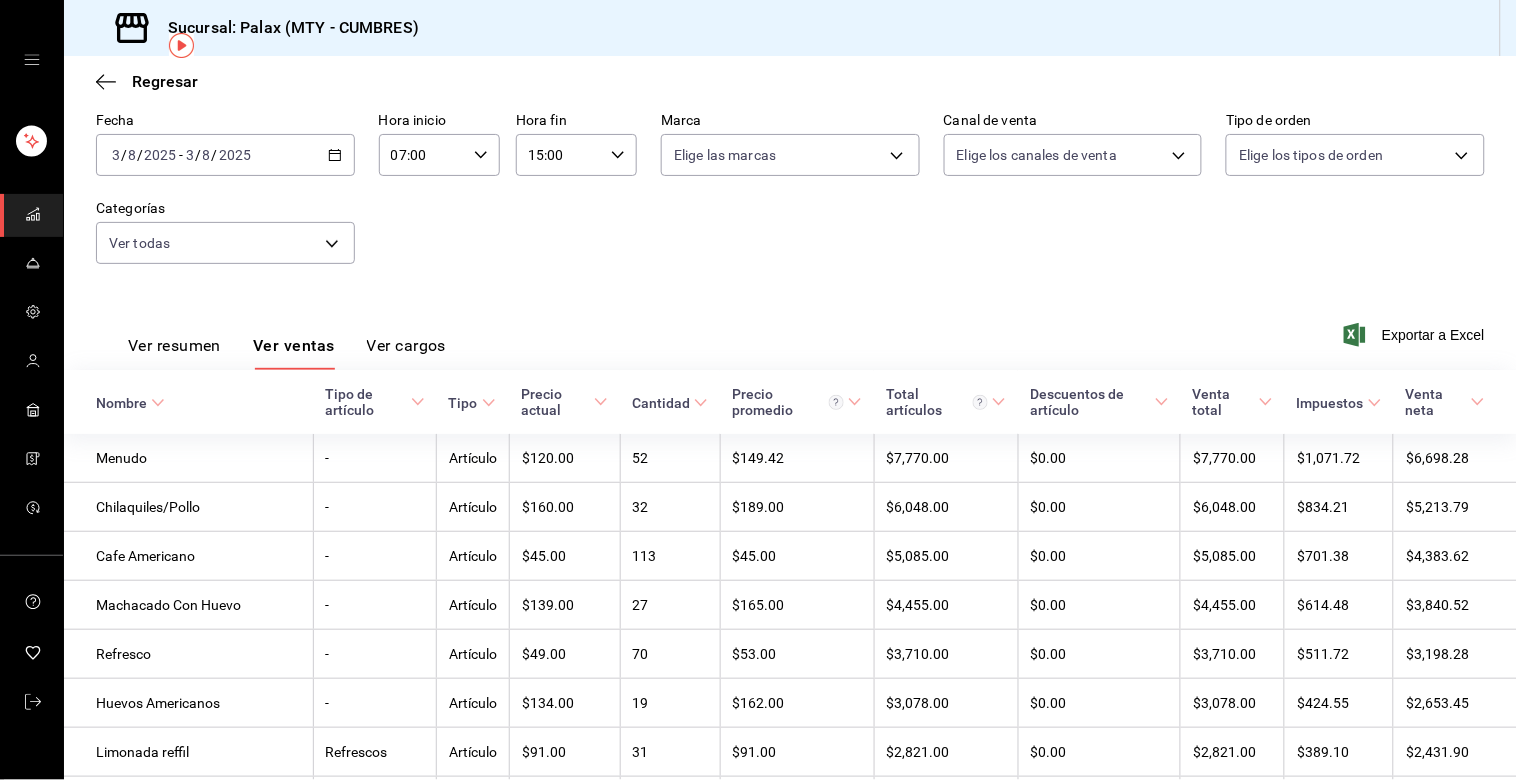 scroll, scrollTop: 93, scrollLeft: 0, axis: vertical 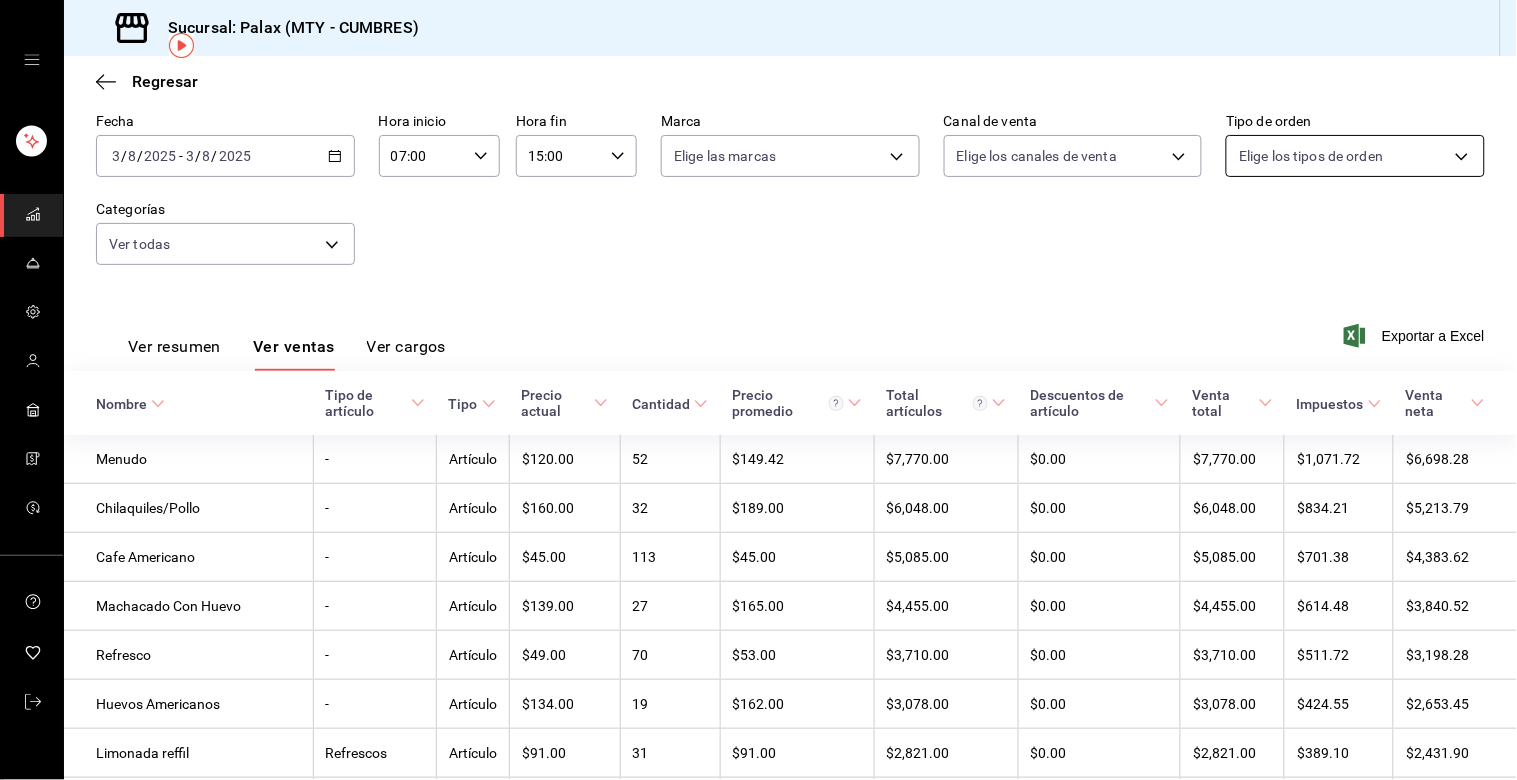 click on "Sucursal: Palax (MTY - CUMBRES) Regresar Ventas Los artículos listados no incluyen descuentos de orden y el filtro de fechas está limitado a un máximo de 31 días. Fecha [DATE] [DATE] - [DATE] [DATE] Hora inicio [TIME] Hora inicio Hora fin [TIME] Hora fin Marca Elige las marcas Canal de venta Elige los canales de venta Tipo de orden Elige los tipos de orden Categorías Ver todas Ver resumen Ver ventas Ver cargos Exportar a Excel Nombre Tipo de artículo Tipo Precio actual Cantidad Precio promedio   Total artículos   Descuentos de artículo Venta total Impuestos Venta neta Menudo - Artículo $[PRICE] [NUMBER] $[PRICE] $[PRICE] $[PRICE] $[PRICE] $[PRICE] $[PRICE] Chilaquiles/Pollo - Artículo $[PRICE] [NUMBER] $[PRICE] $[PRICE] $[PRICE] $[PRICE] $[PRICE] $[PRICE] Cafe Americano - Artículo $[PRICE] [NUMBER] $[PRICE] $[PRICE] $[PRICE] $[PRICE] $[PRICE] $[PRICE] Machacado Con Huevo - Artículo $[PRICE] [NUMBER] $[PRICE] $[PRICE] $[PRICE] $[PRICE] $[PRICE] $[PRICE] Refresco - Artículo $[PRICE] [NUMBER] $[PRICE] $[PRICE] $[PRICE] $[PRICE] $[PRICE]" at bounding box center [758, 390] 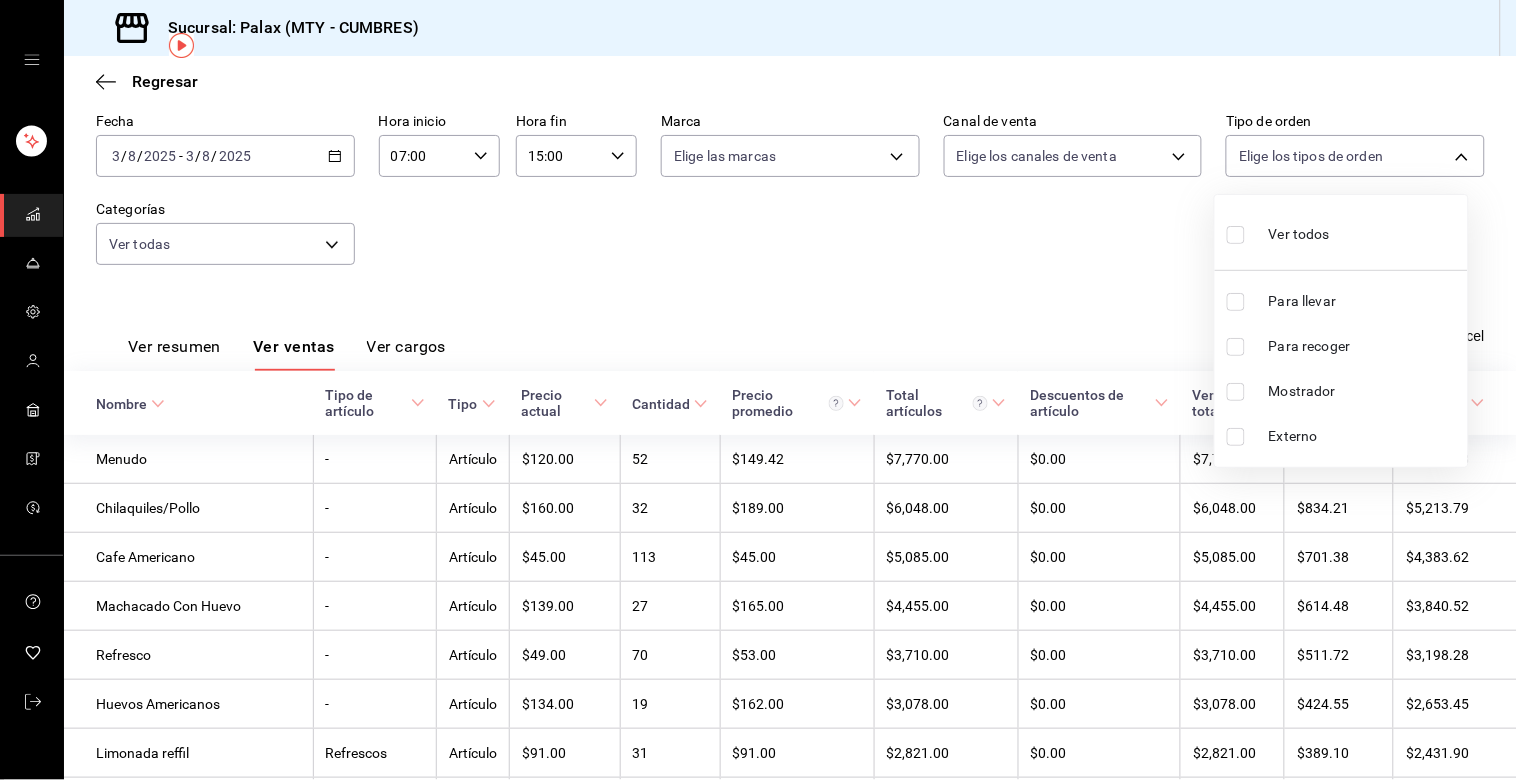 drag, startPoint x: 473, startPoint y: 285, endPoint x: 444, endPoint y: 280, distance: 29.427877 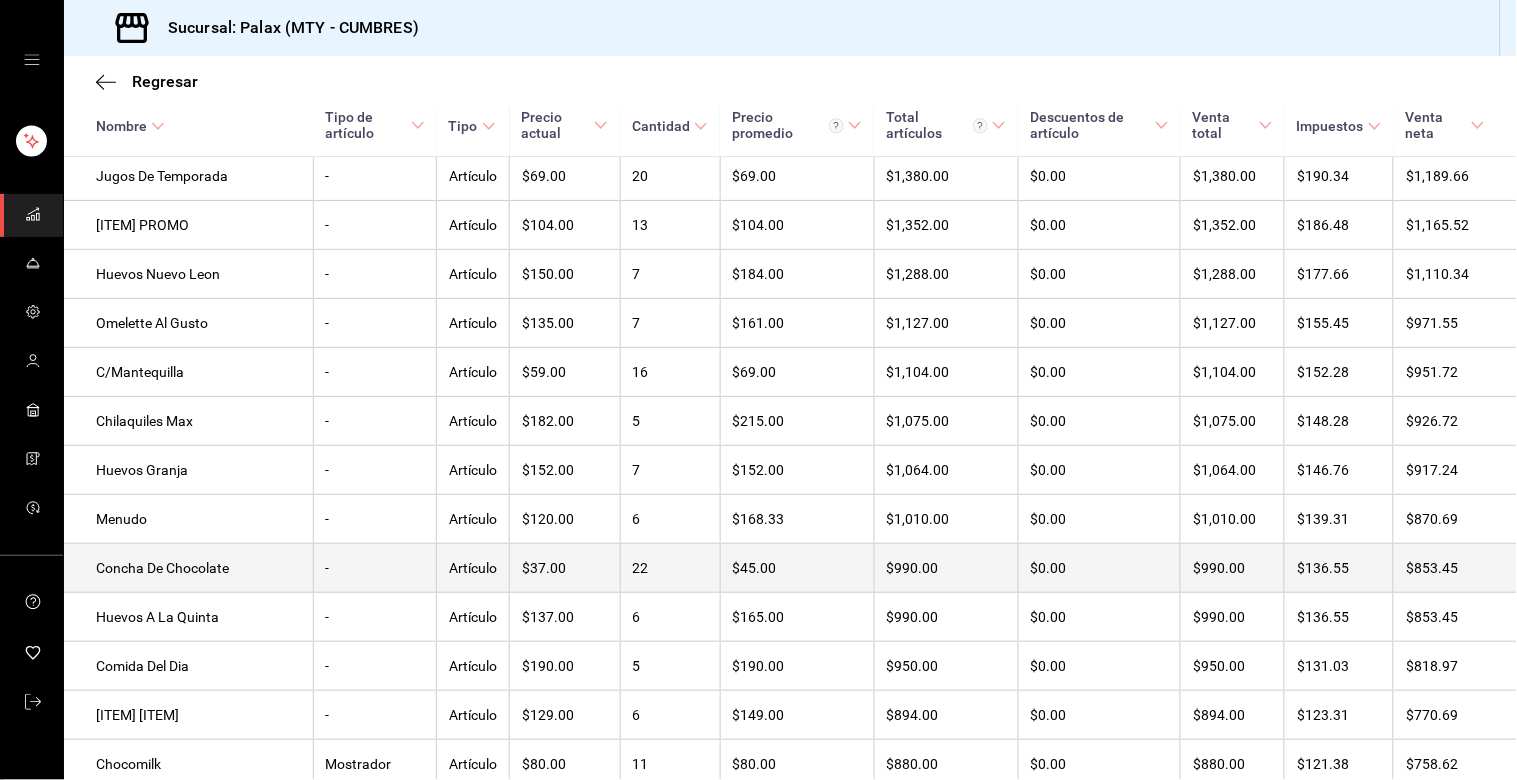 scroll, scrollTop: 1523, scrollLeft: 0, axis: vertical 